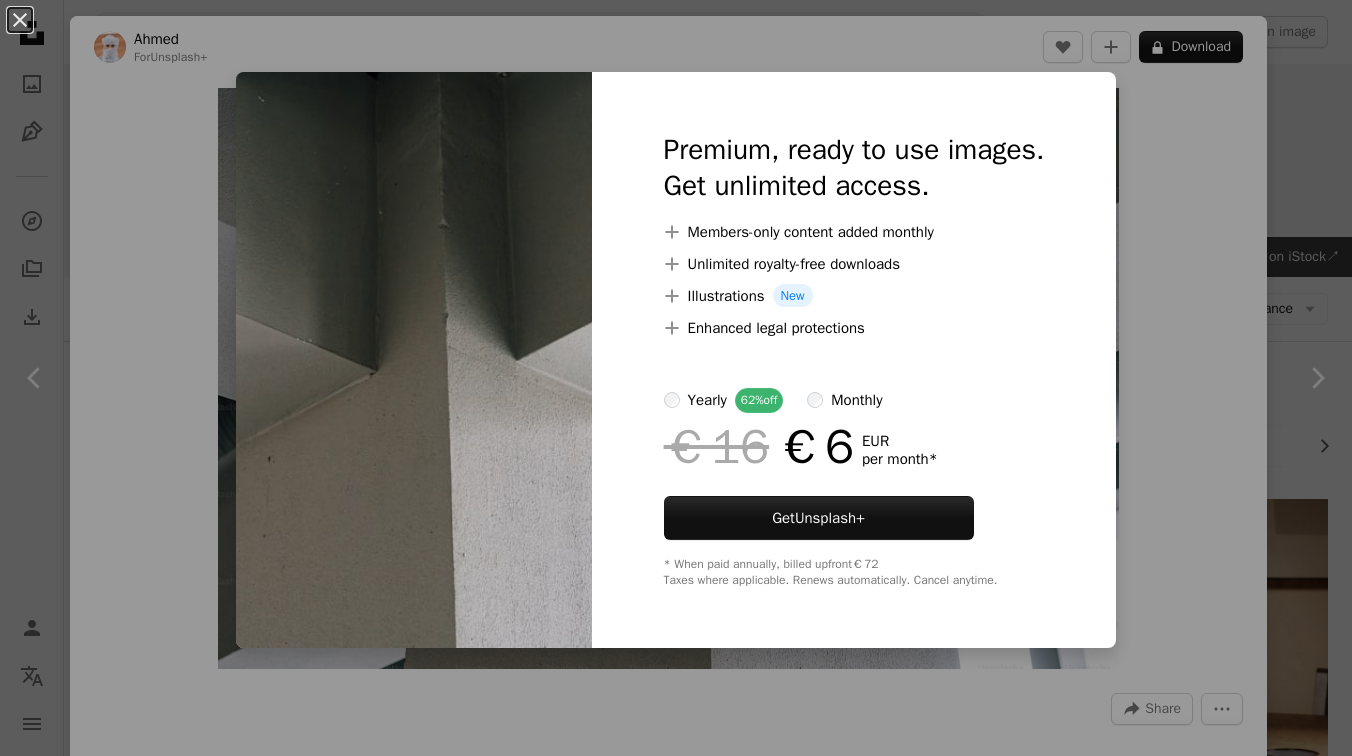 scroll, scrollTop: 2328, scrollLeft: 0, axis: vertical 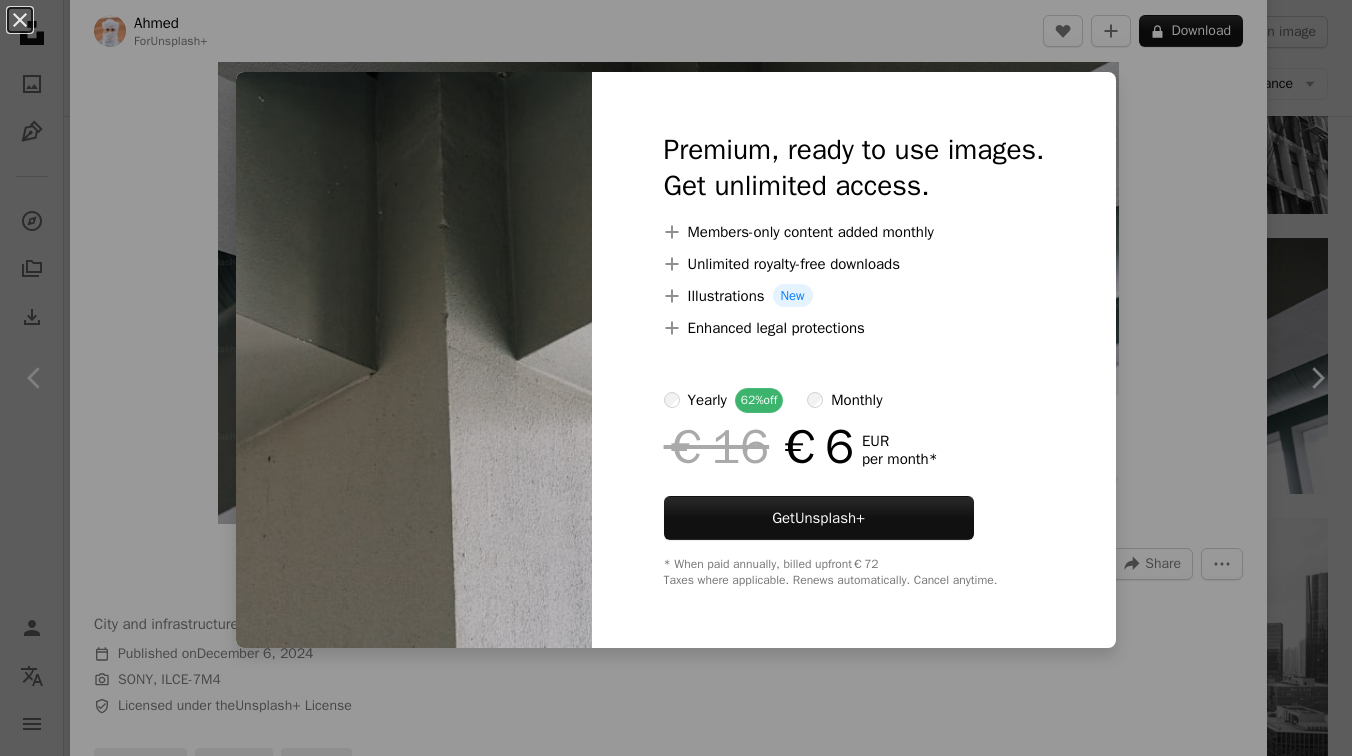 click on "An X shape Premium, ready to use images. Get unlimited access. A plus sign Members-only content added monthly A plus sign Unlimited royalty-free downloads A plus sign Illustrations  New A plus sign Enhanced legal protections yearly 62%  off monthly €16   €6 EUR per month * Get  Unsplash+ * When paid annually, billed upfront  €72 Taxes where applicable. Renews automatically. Cancel anytime." at bounding box center [676, 378] 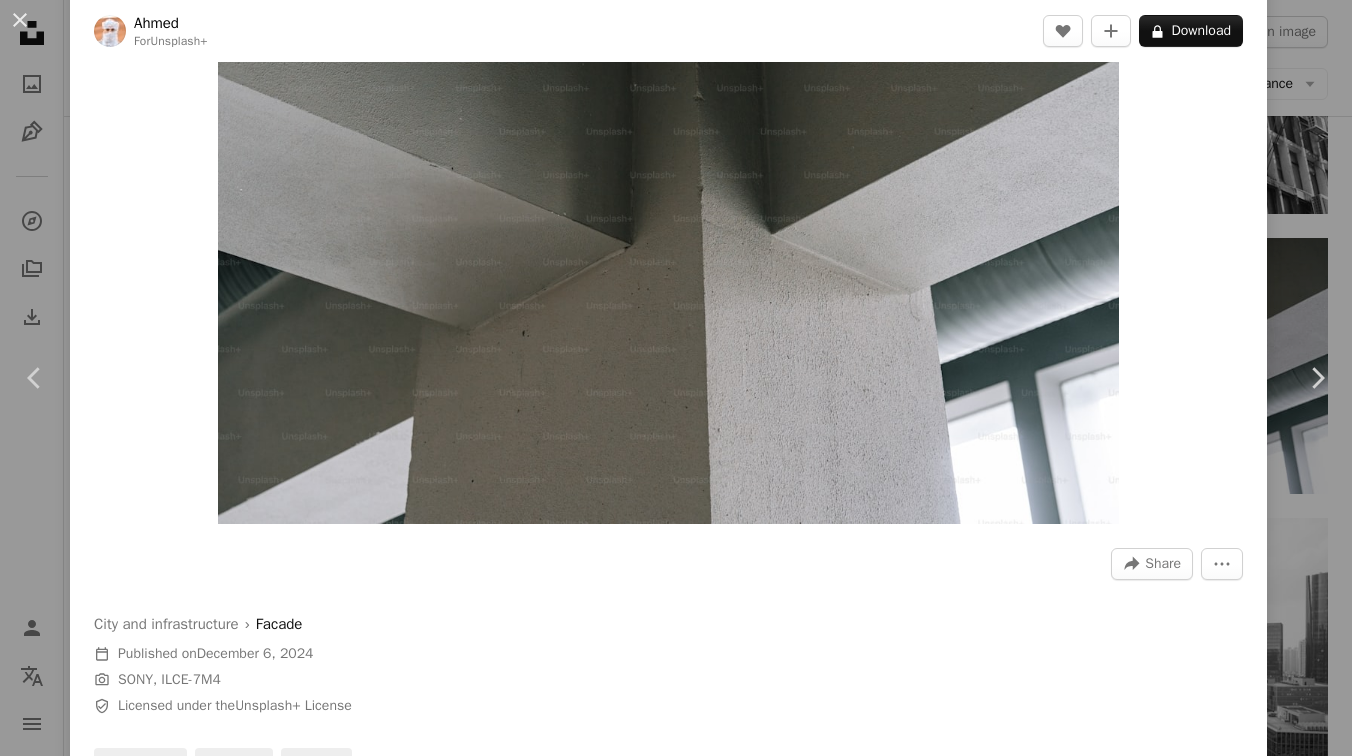 click on "[FIRST] [LAST]" at bounding box center (676, 378) 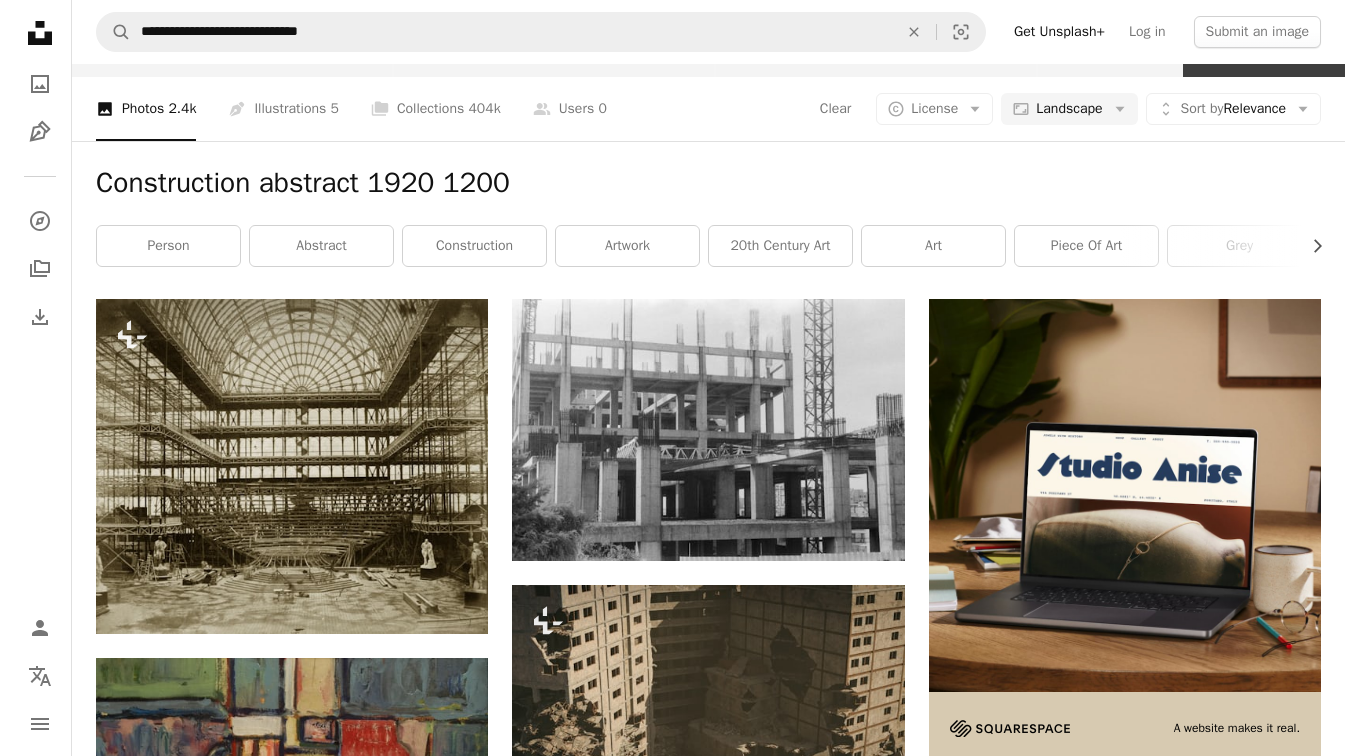 scroll, scrollTop: 0, scrollLeft: 0, axis: both 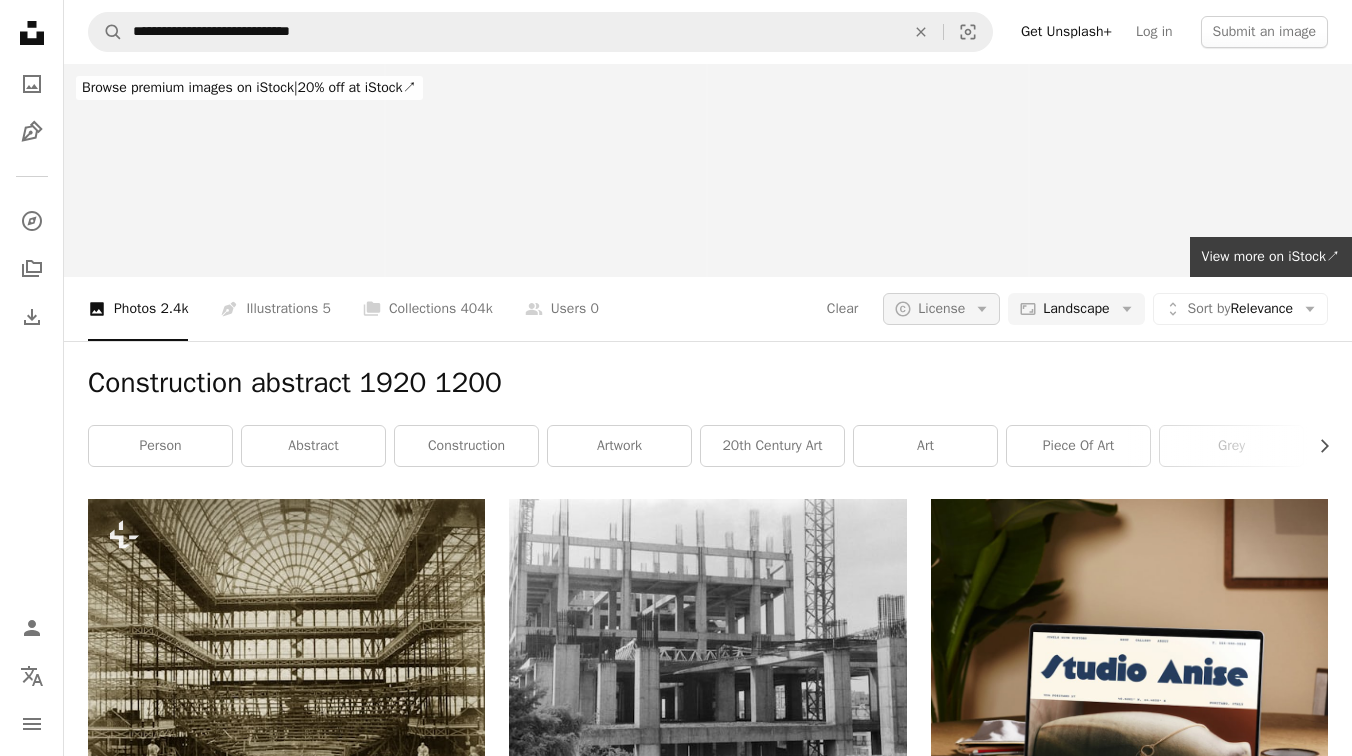 click on "A copyright icon © License Arrow down" at bounding box center (941, 309) 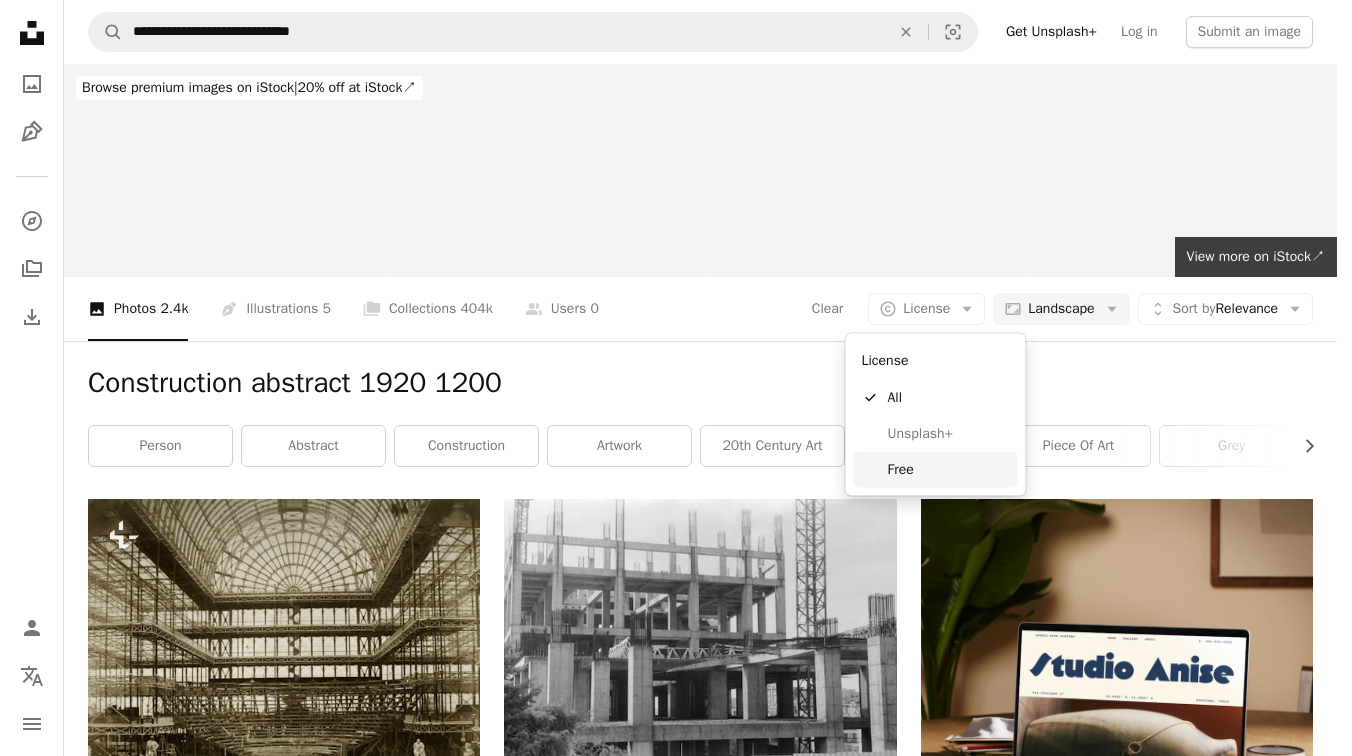 click on "Free" at bounding box center [949, 469] 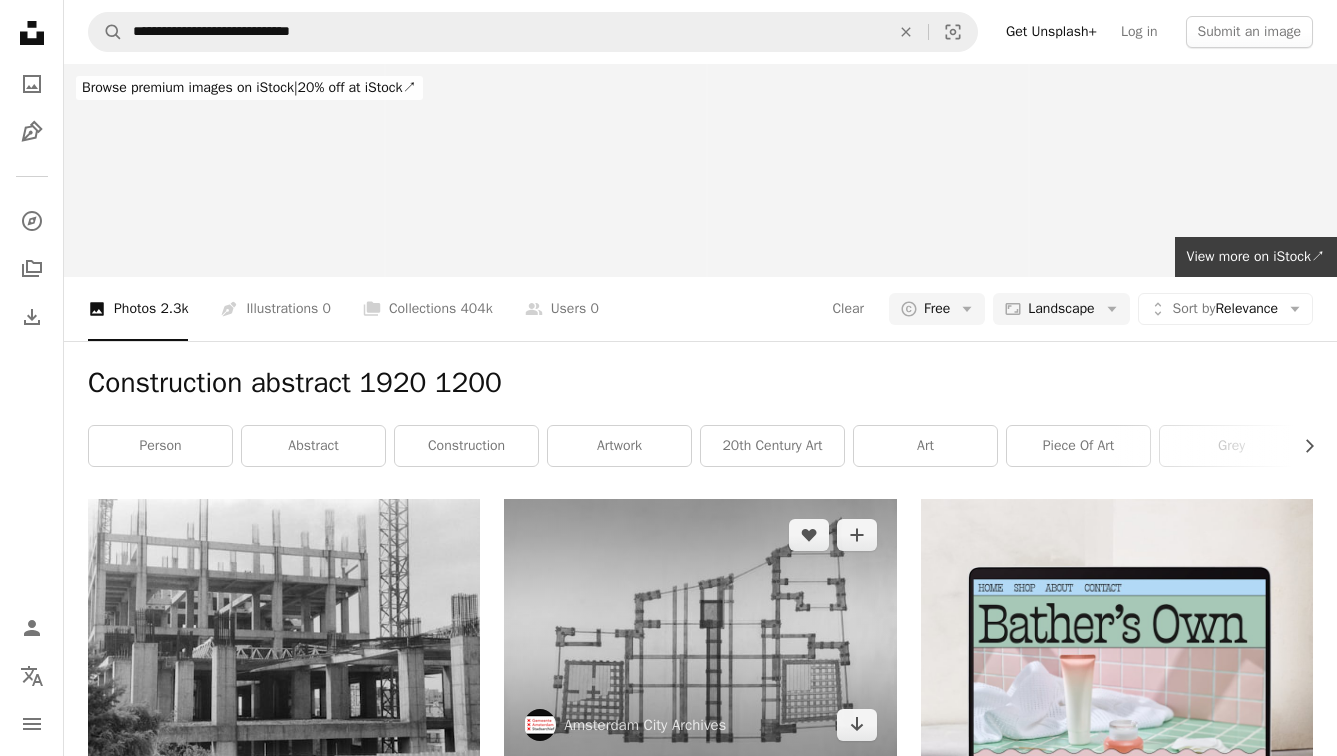 scroll, scrollTop: 4375, scrollLeft: 0, axis: vertical 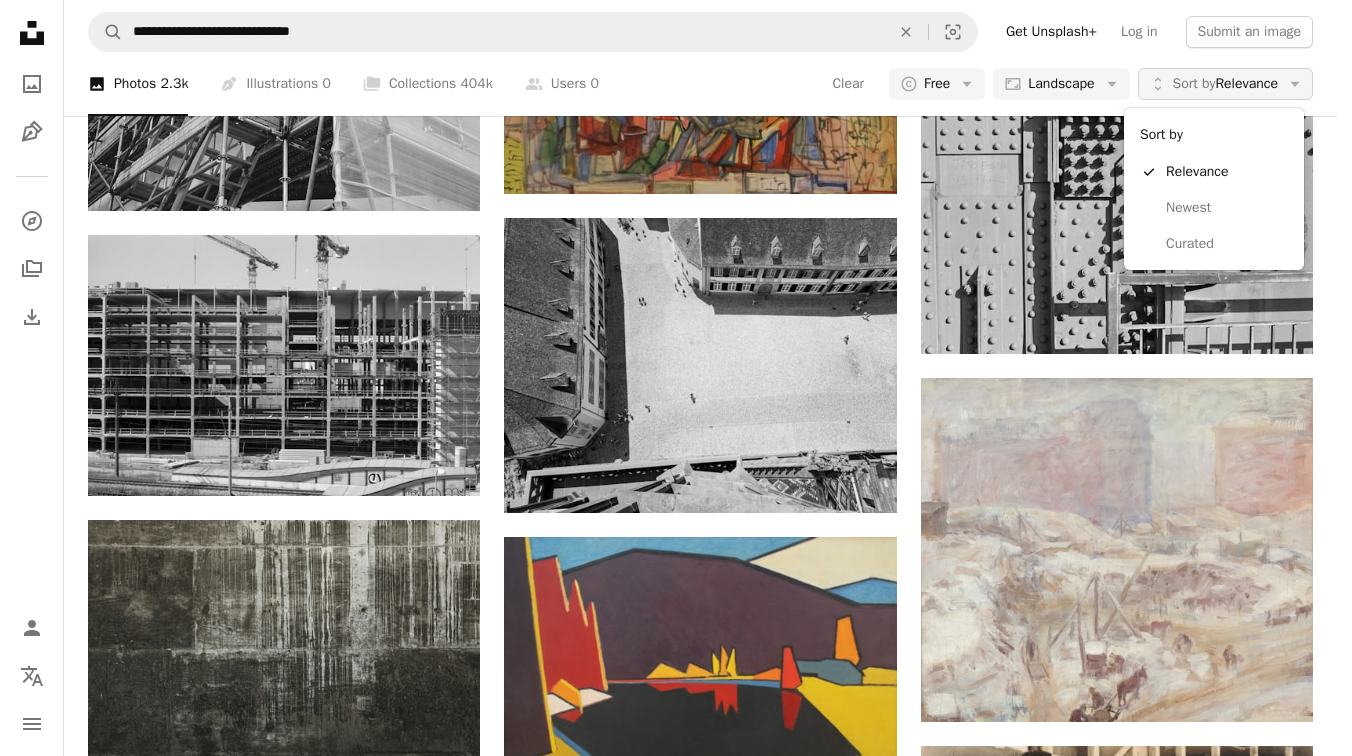 click on "Unfold" 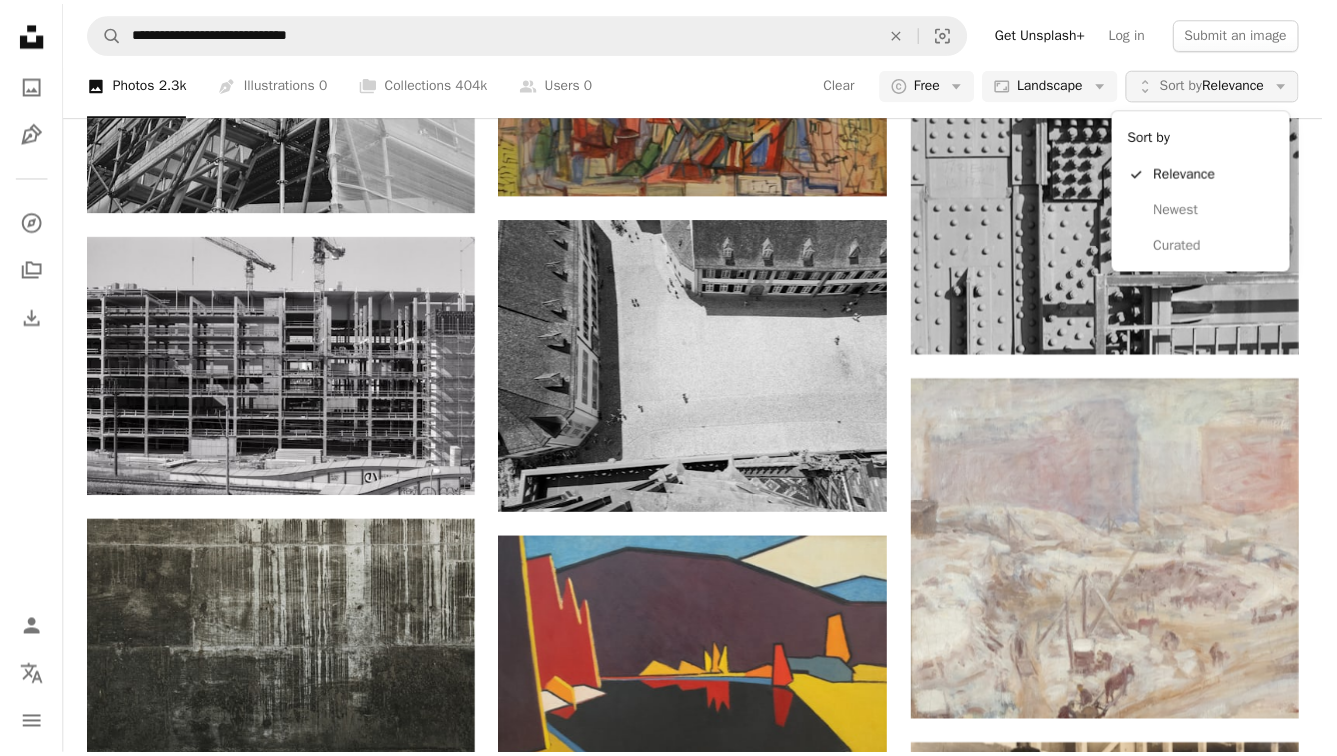 scroll, scrollTop: 4375, scrollLeft: 0, axis: vertical 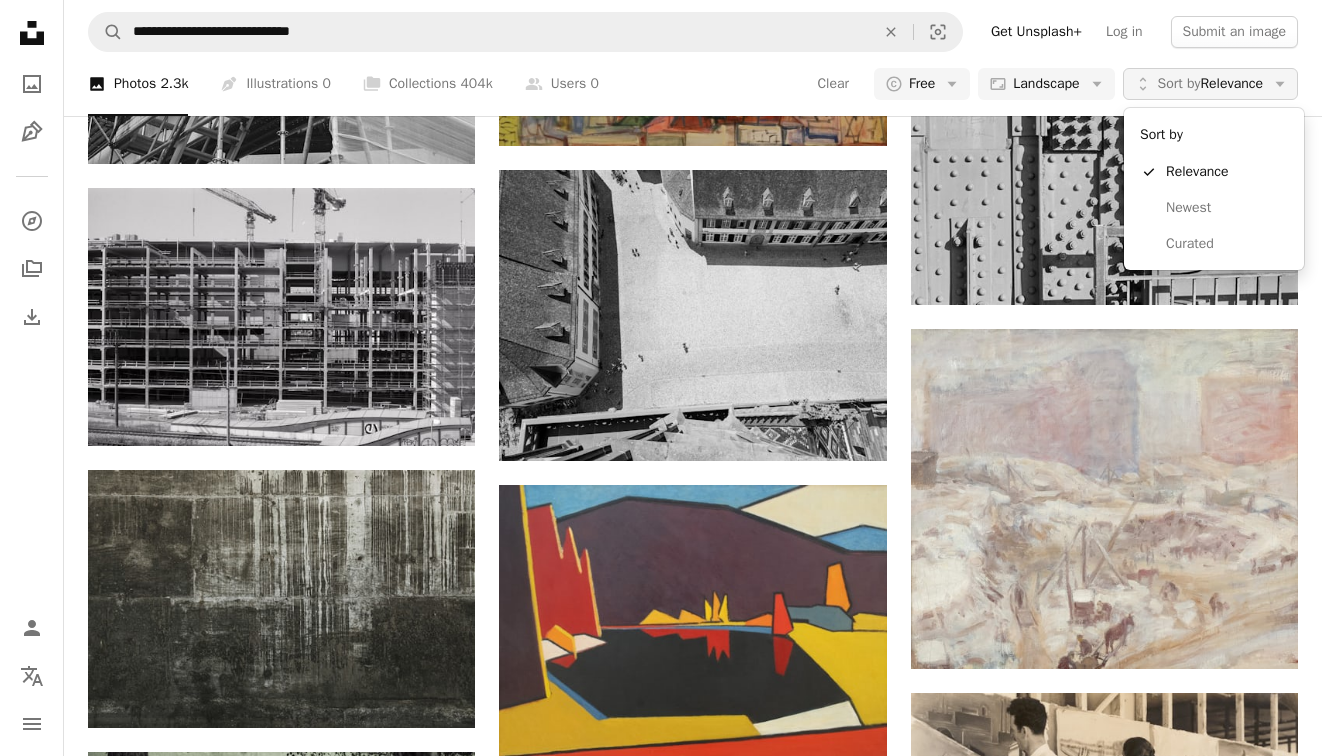 click on "Arrow down" 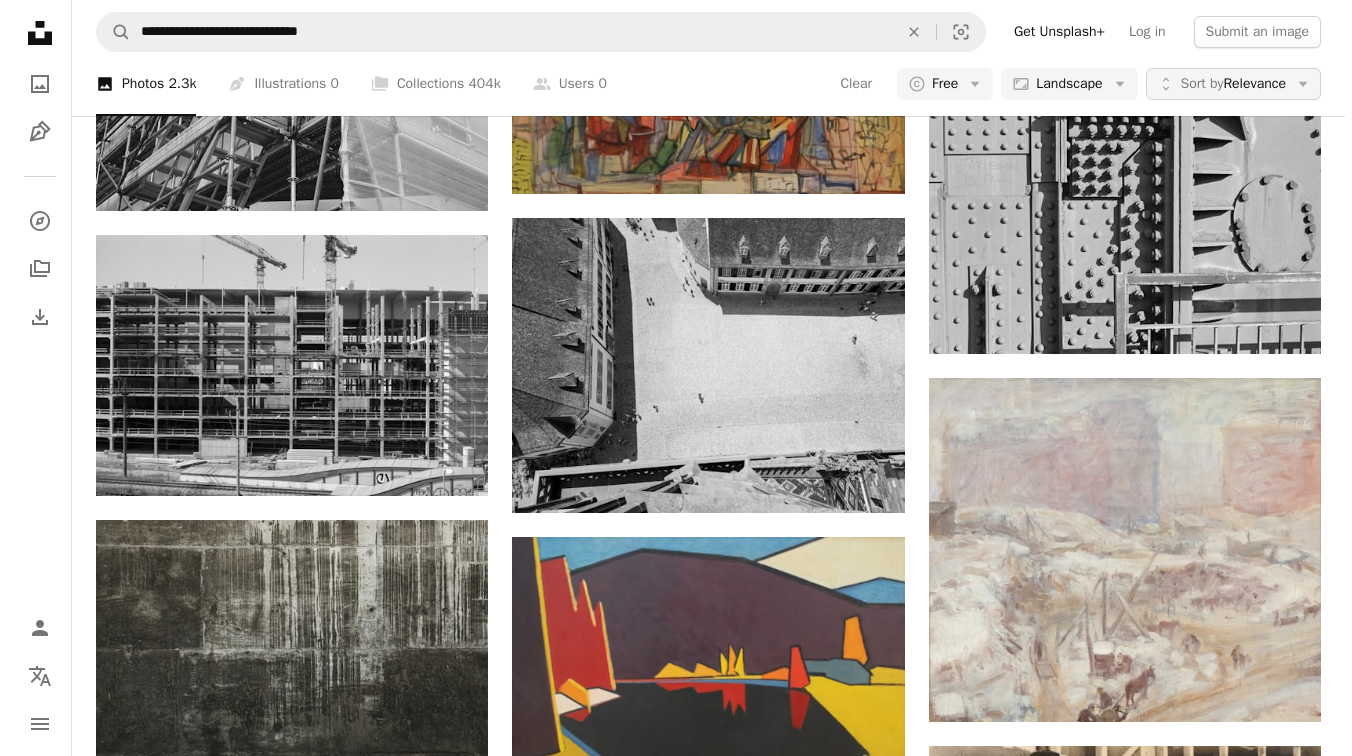 scroll, scrollTop: 0, scrollLeft: 0, axis: both 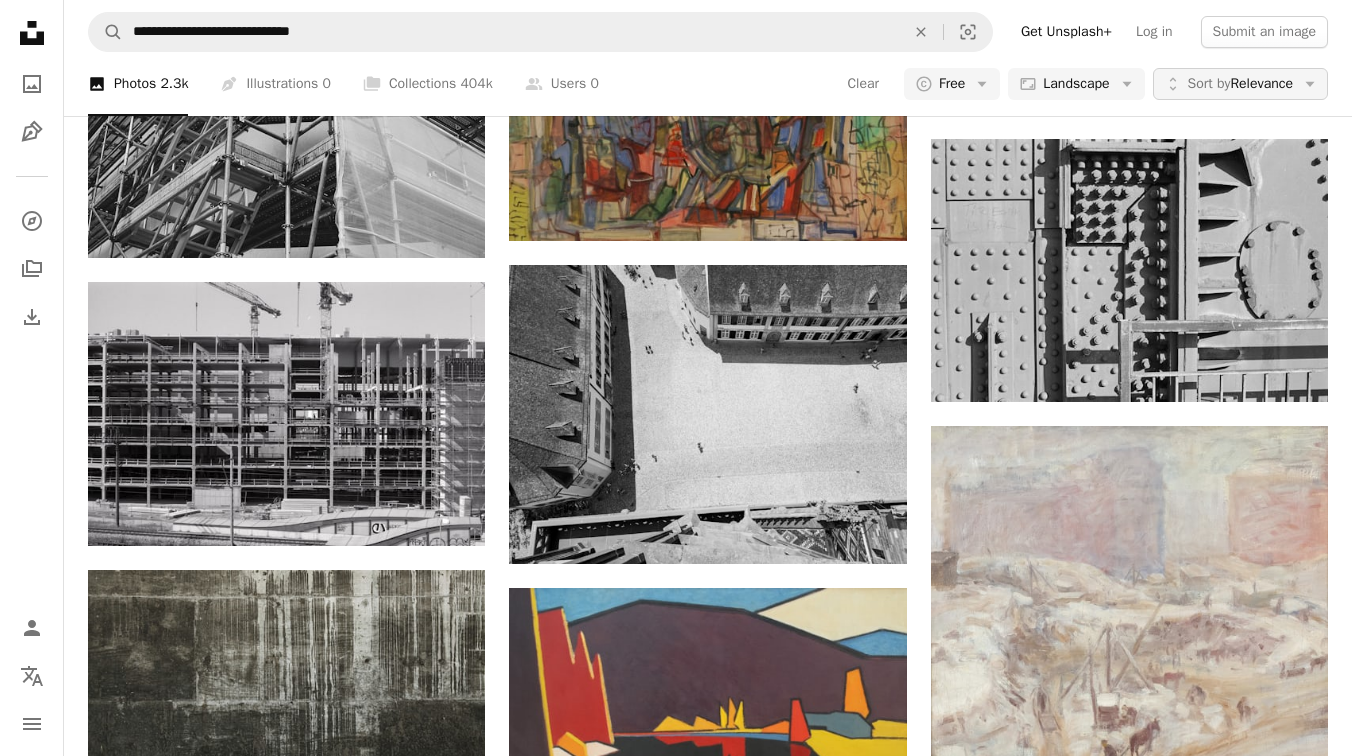 click on "Arrow down" 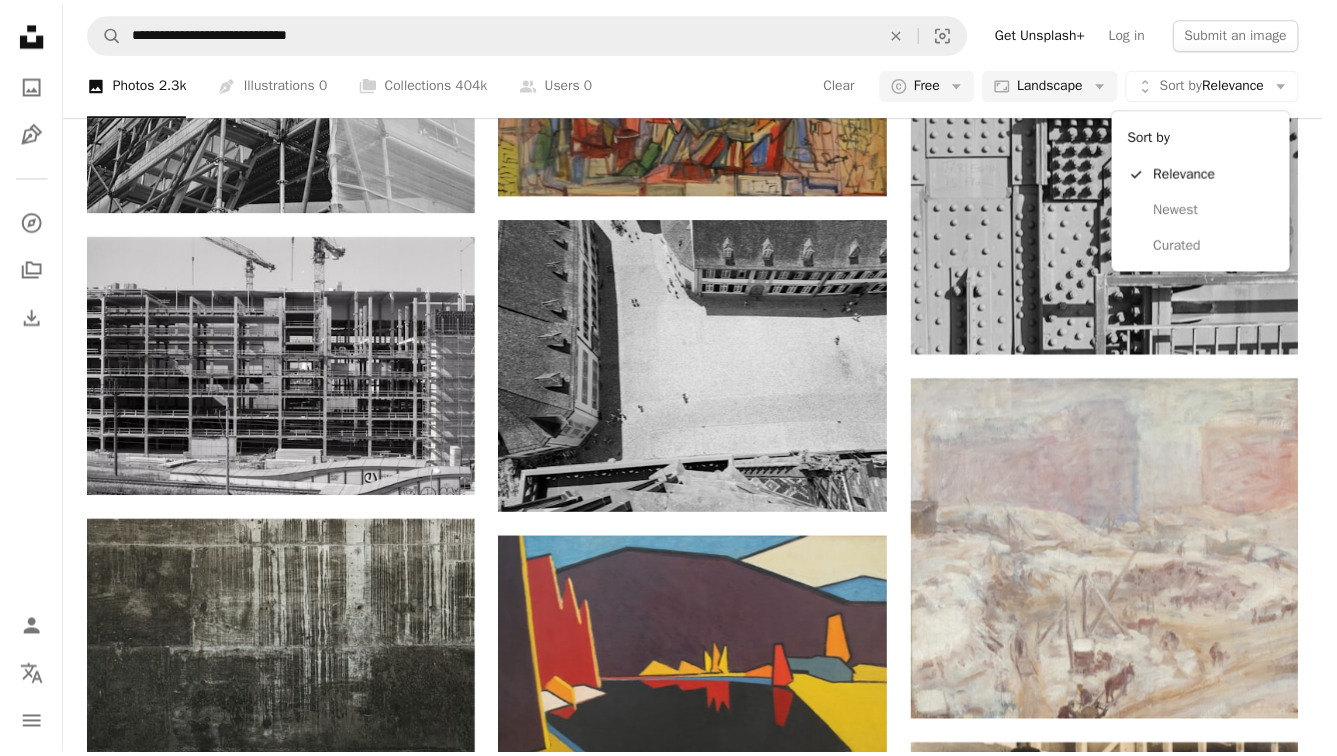 scroll, scrollTop: 4375, scrollLeft: 0, axis: vertical 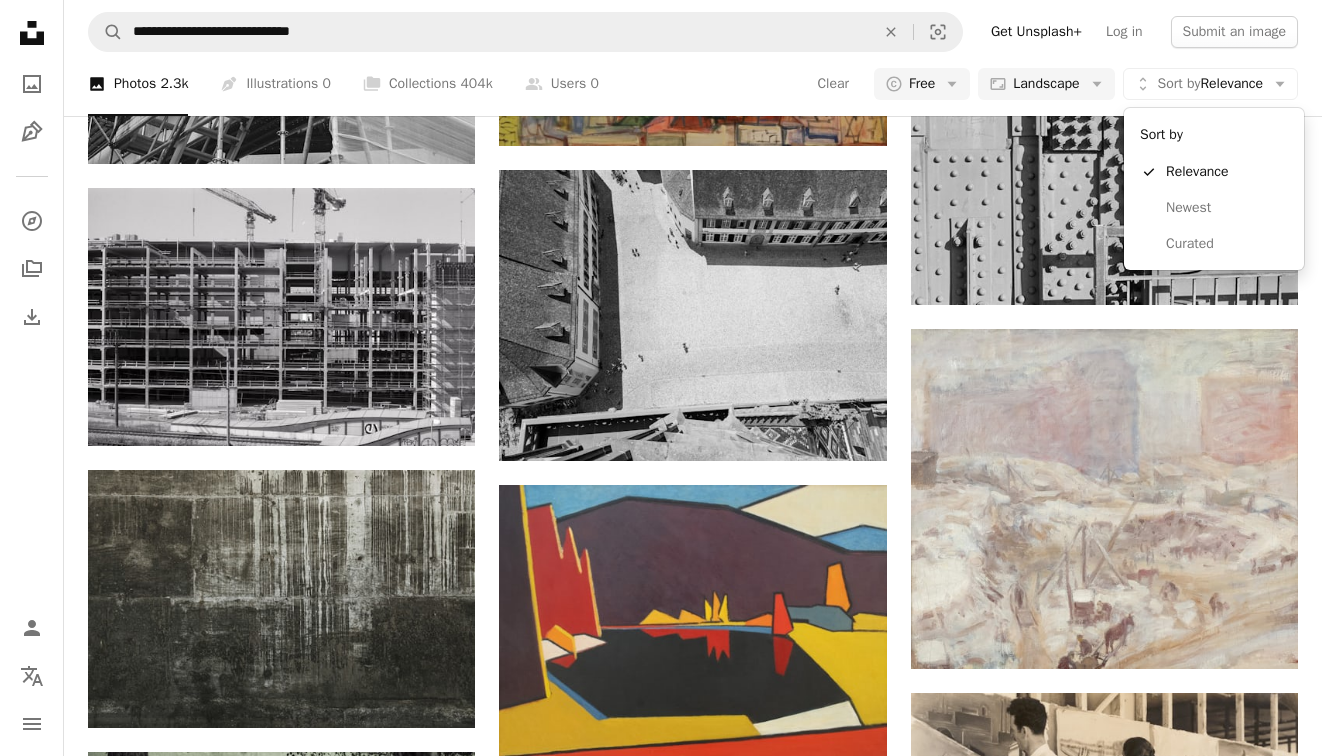 click on "[FIRST] [LAST]" at bounding box center (661, 378) 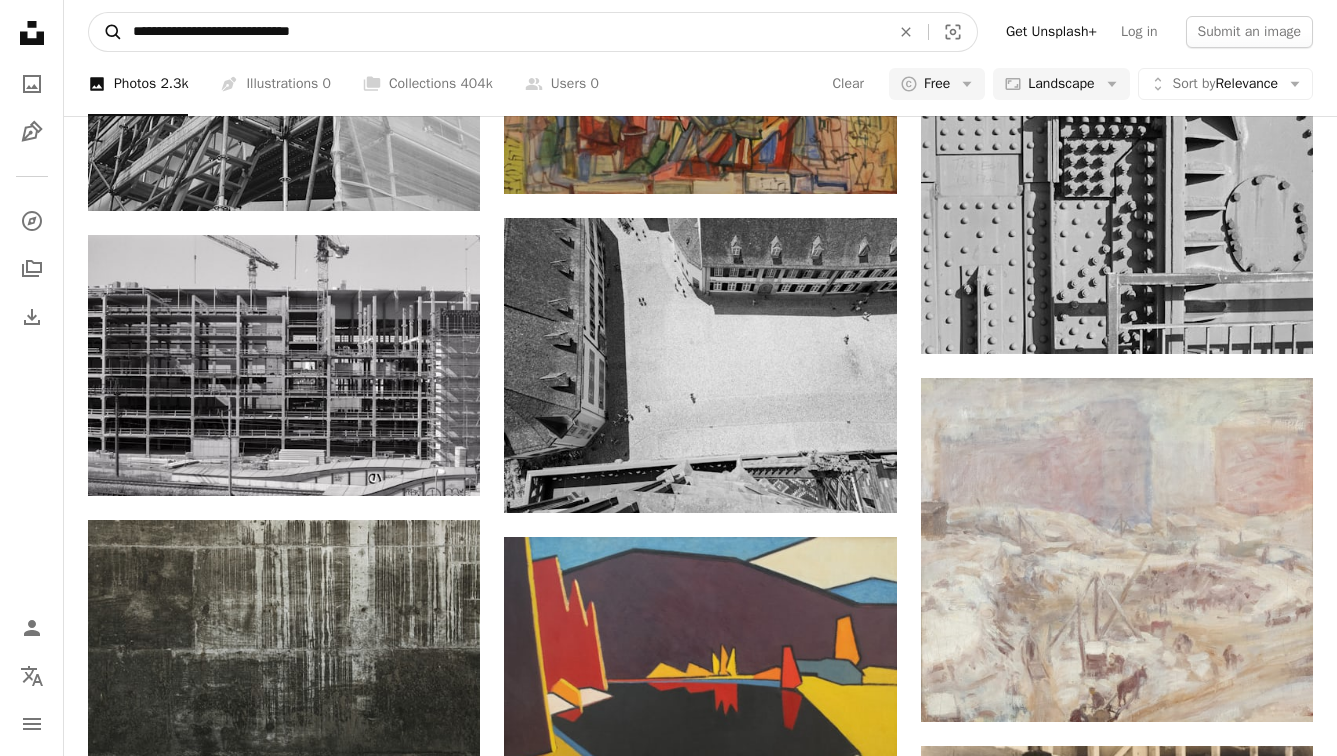 click on "A magnifying glass" 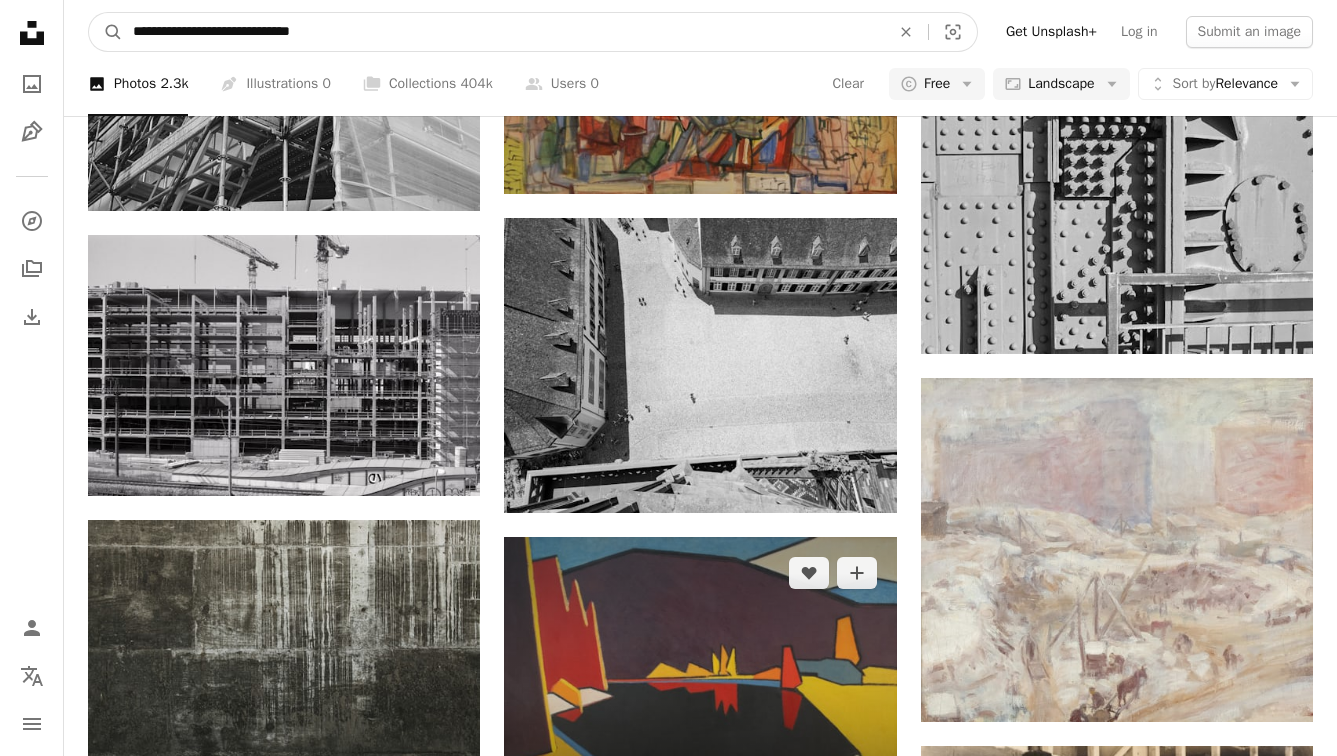 scroll, scrollTop: 8915, scrollLeft: 0, axis: vertical 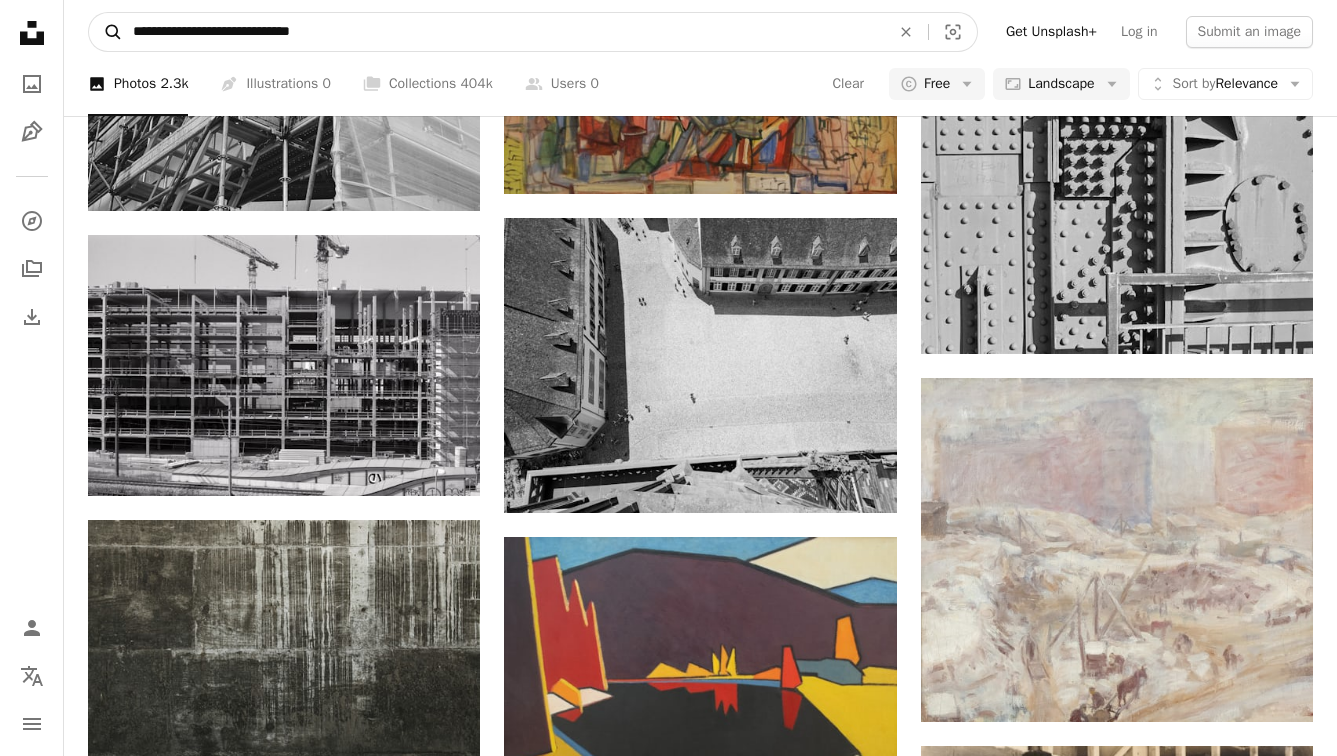 drag, startPoint x: 270, startPoint y: 30, endPoint x: 111, endPoint y: 32, distance: 159.01257 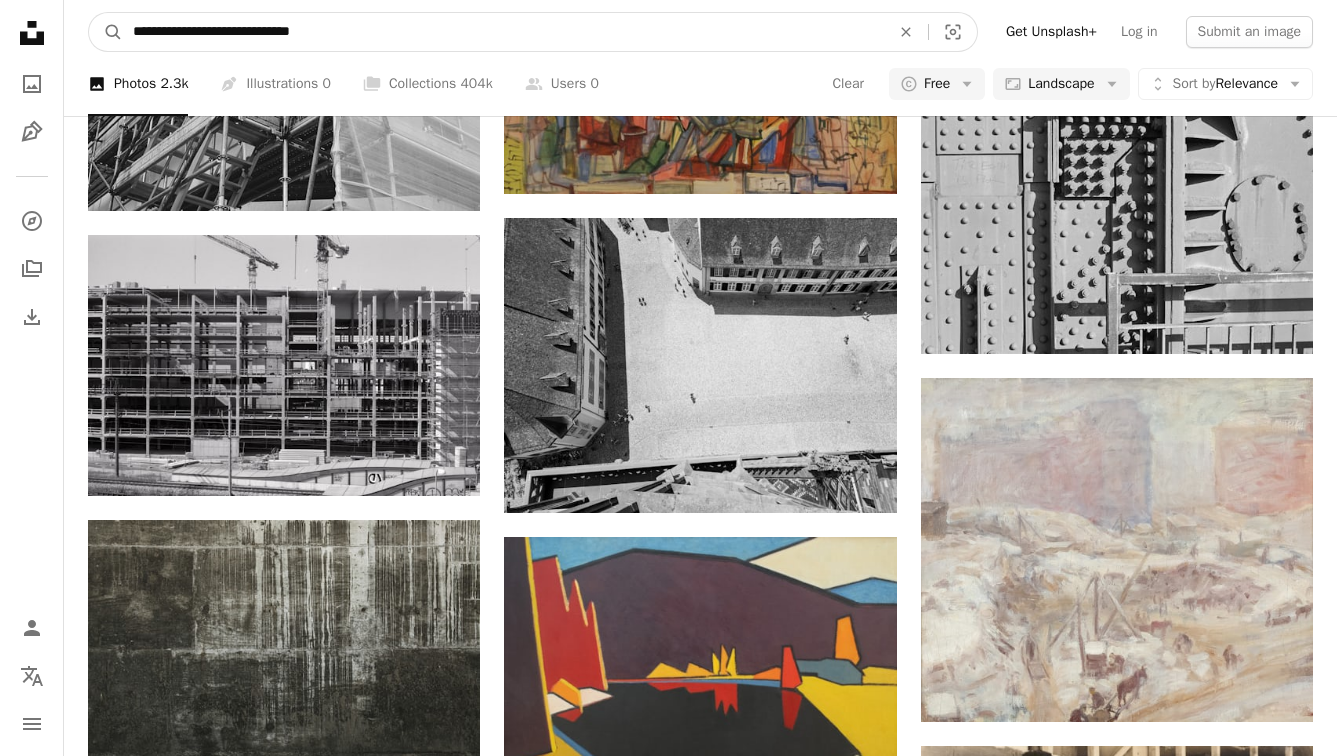 click on "**********" at bounding box center [503, 32] 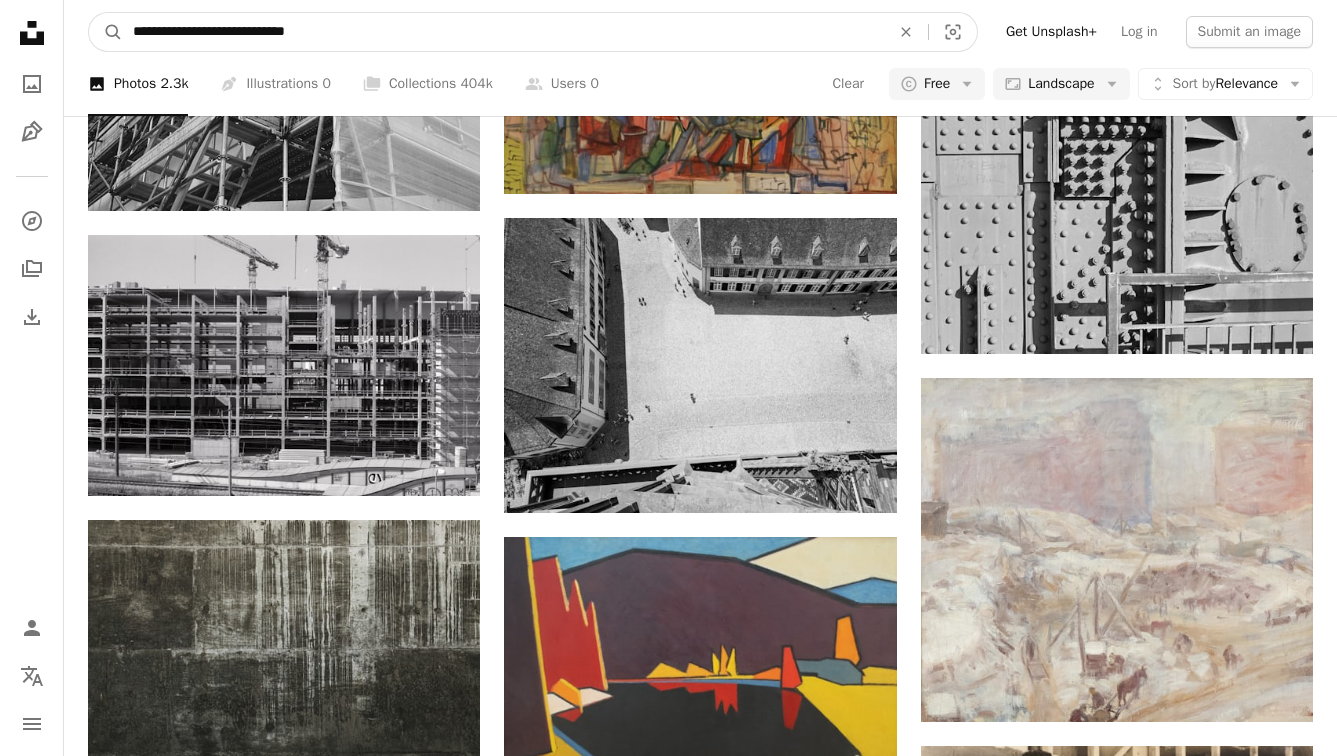 click on "A magnifying glass" at bounding box center [106, 32] 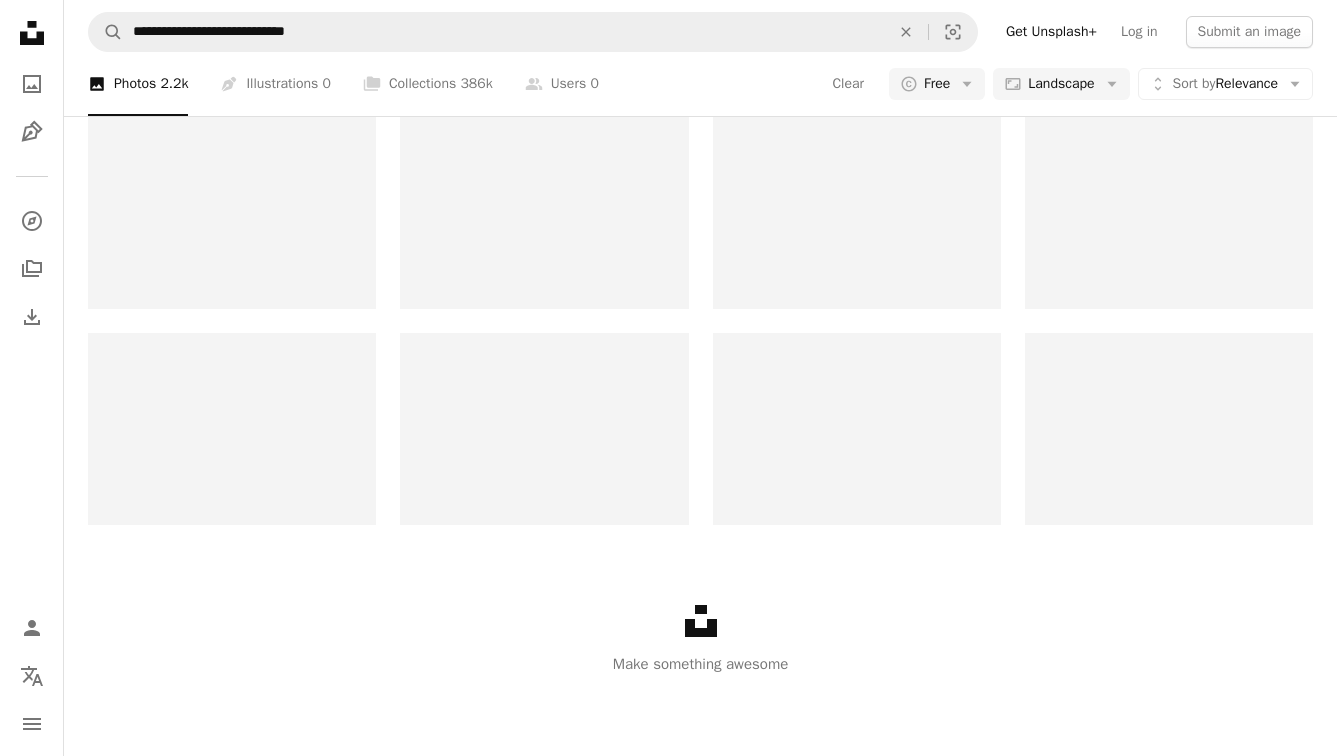 scroll, scrollTop: 2613, scrollLeft: 0, axis: vertical 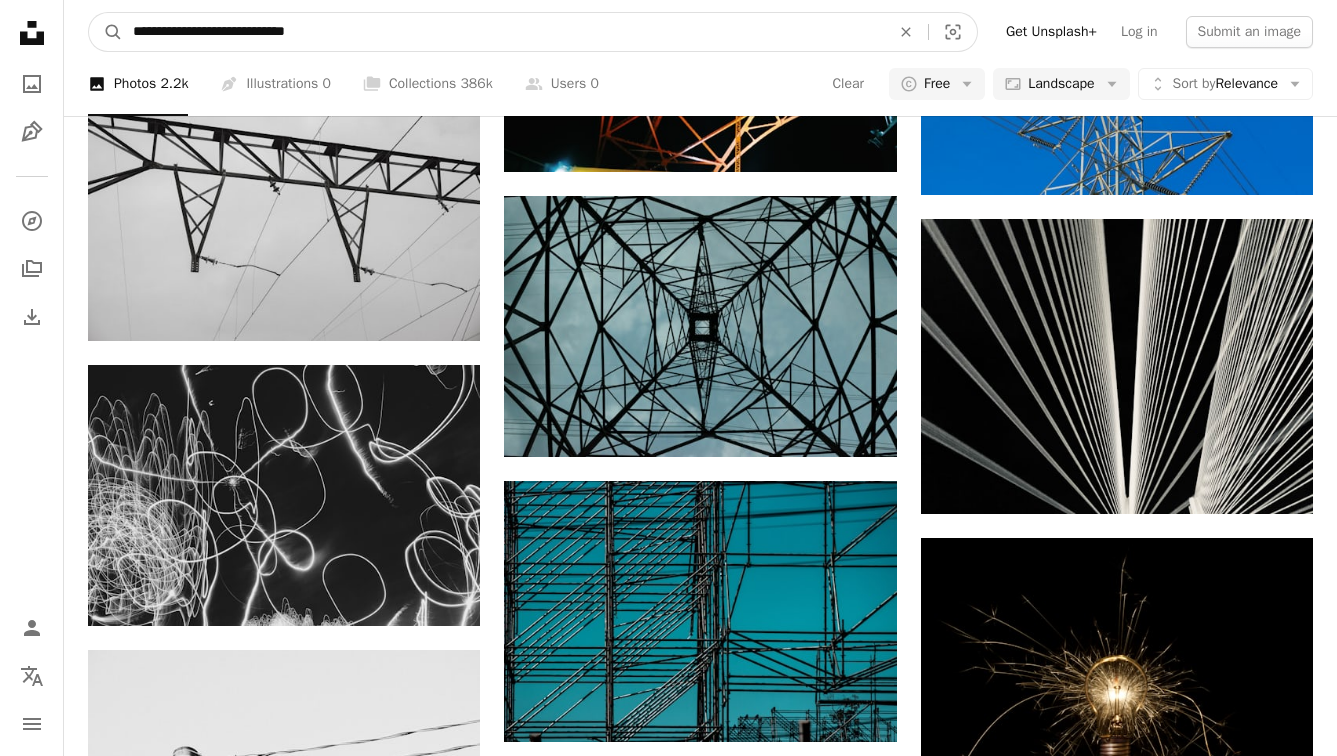 drag, startPoint x: 198, startPoint y: 33, endPoint x: 123, endPoint y: 31, distance: 75.026665 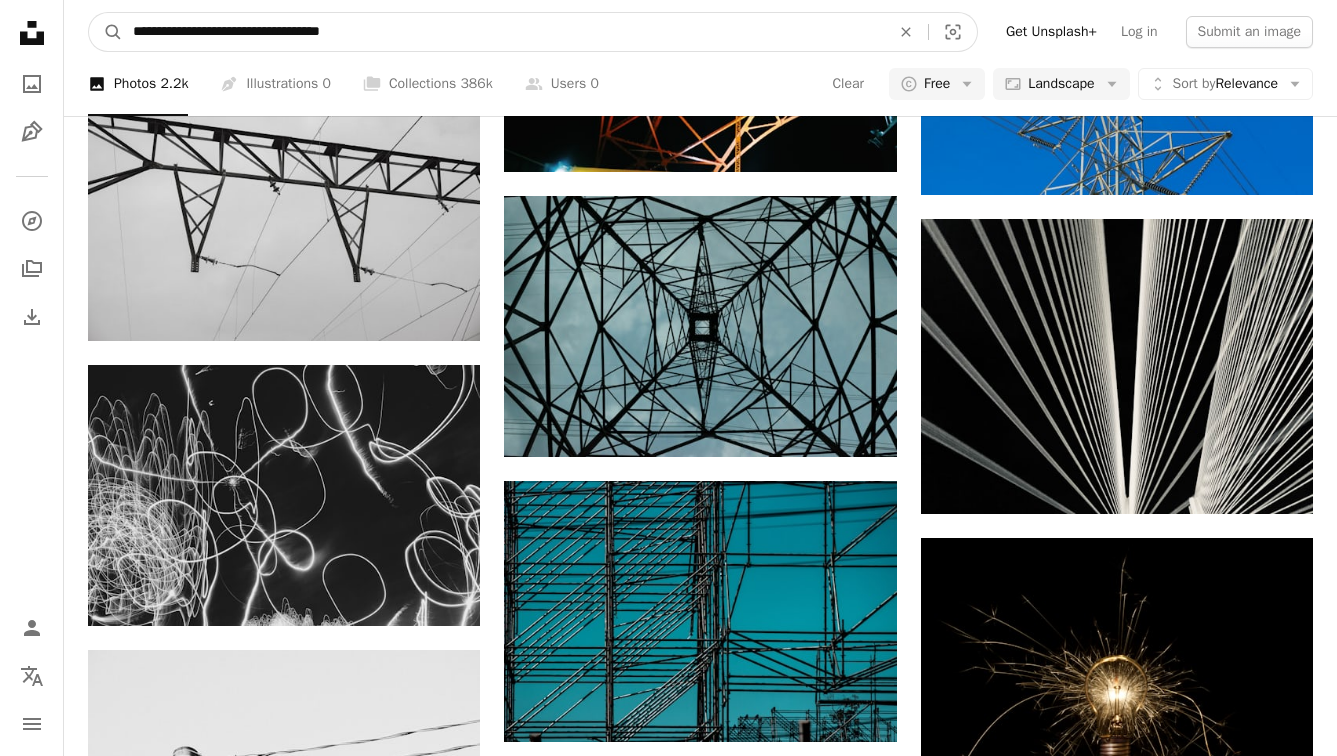 click on "A magnifying glass" at bounding box center (106, 32) 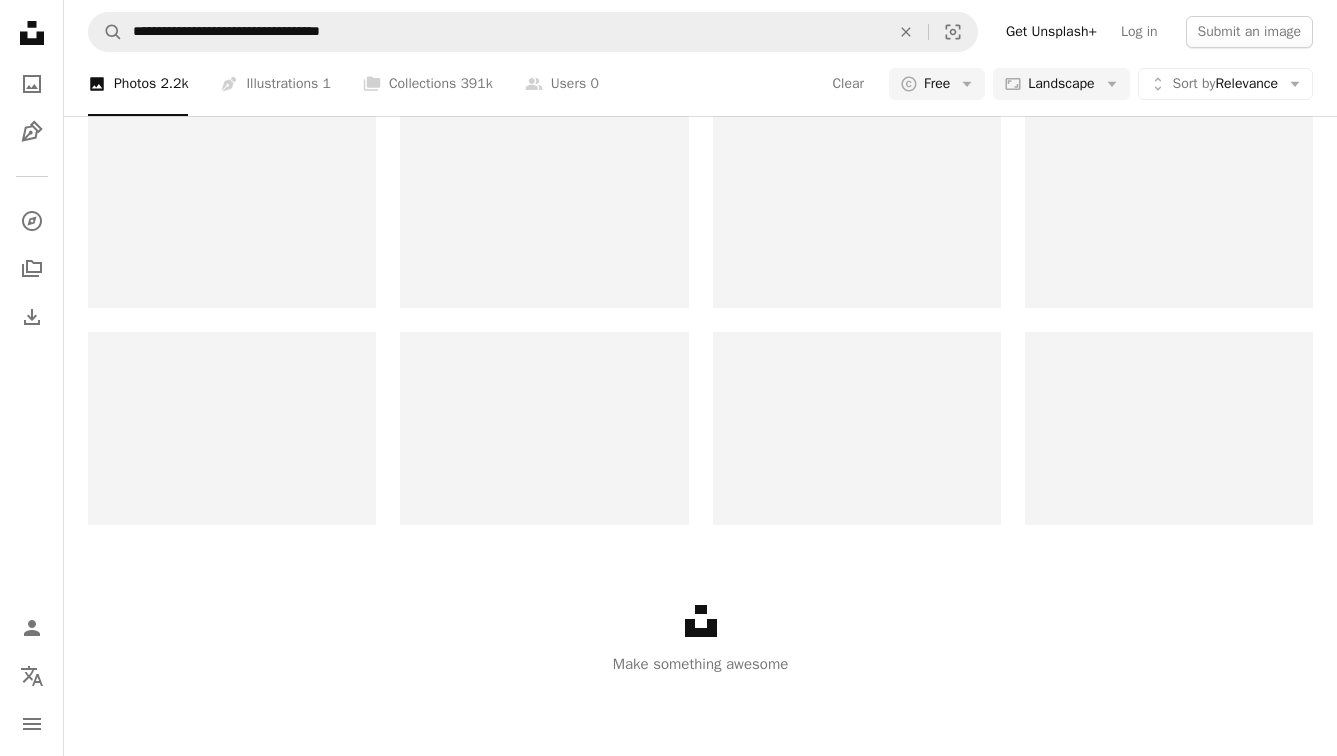 scroll, scrollTop: 2335, scrollLeft: 0, axis: vertical 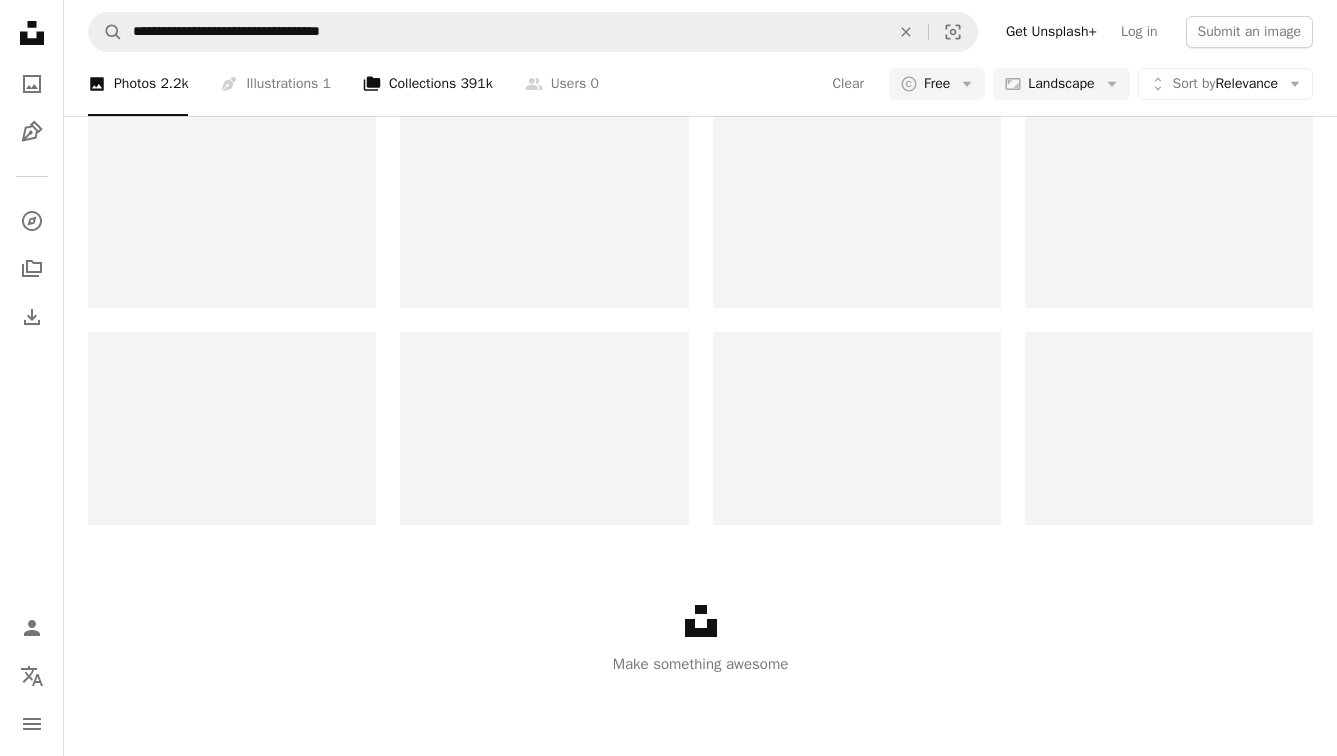click on "A stack of folders Collections   391k" at bounding box center (428, 84) 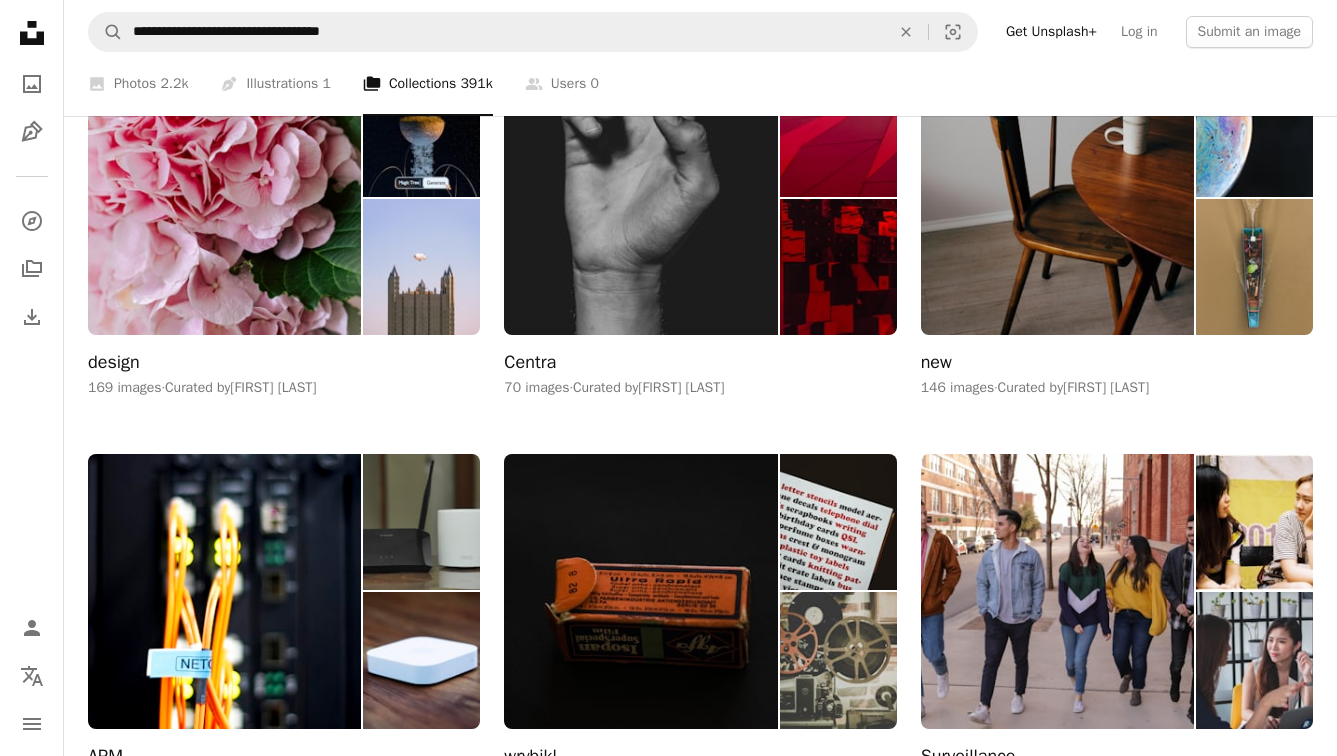 scroll, scrollTop: 771, scrollLeft: 0, axis: vertical 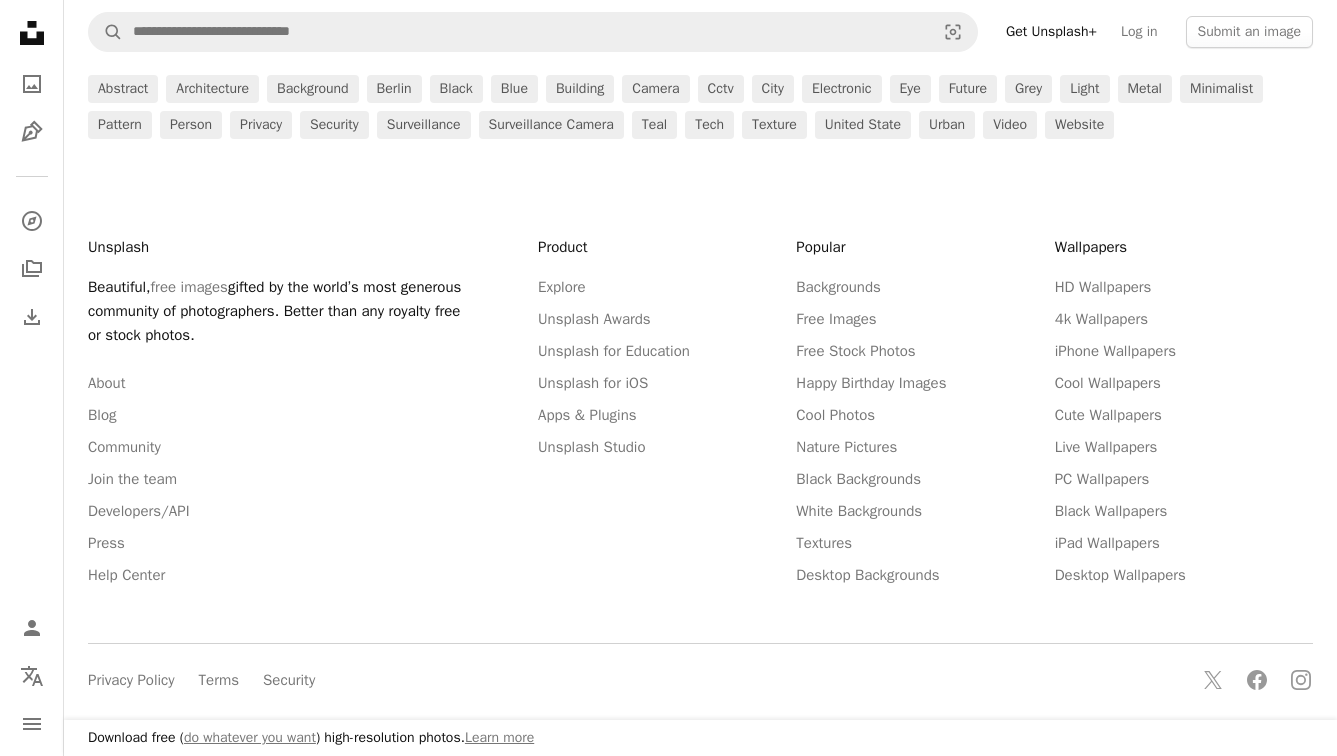 click on "Load more" at bounding box center [700, -157] 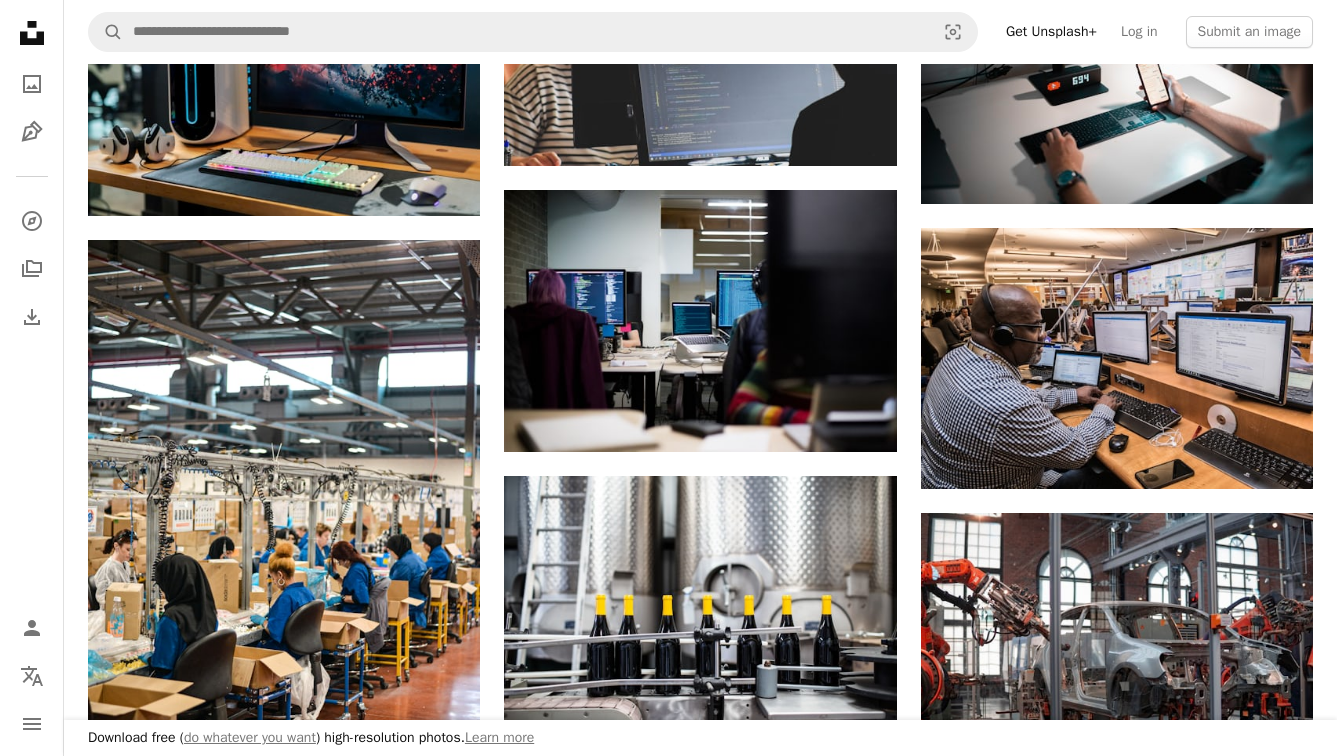 scroll, scrollTop: 3175, scrollLeft: 0, axis: vertical 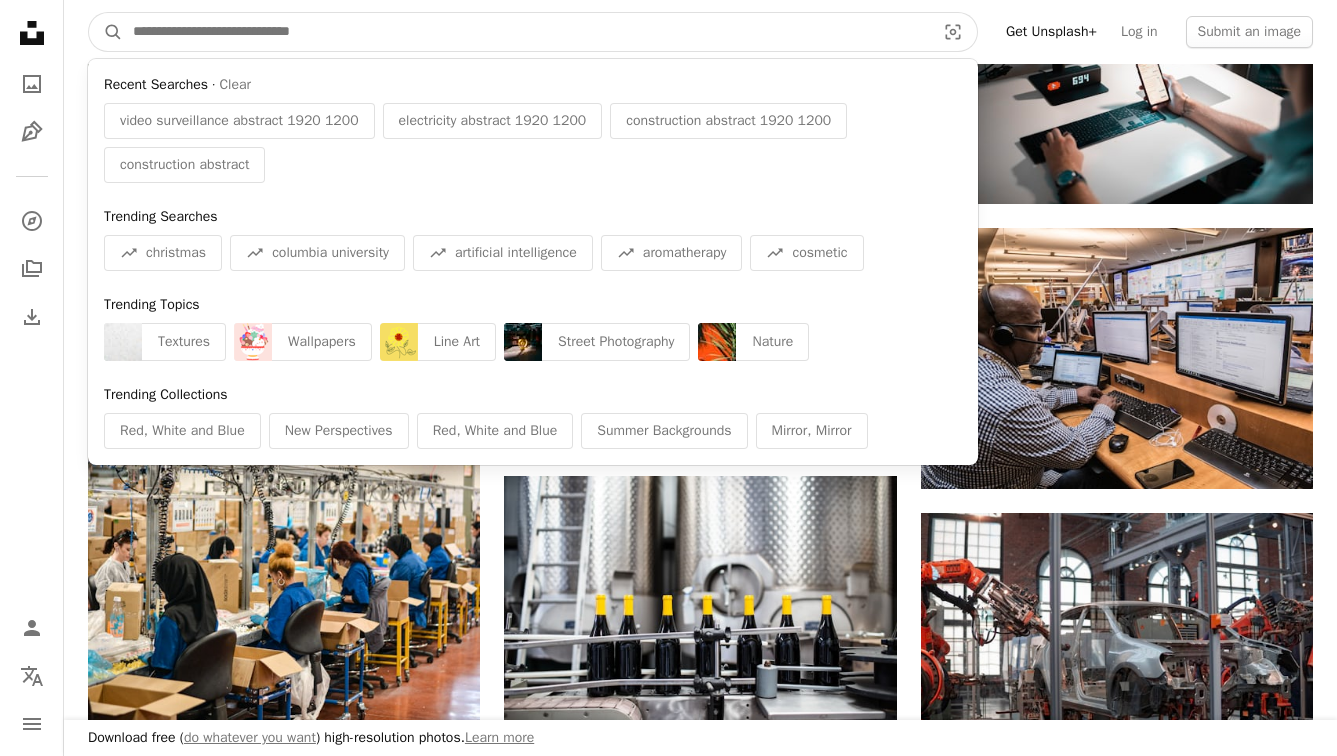 drag, startPoint x: 245, startPoint y: 27, endPoint x: 66, endPoint y: 26, distance: 179.00279 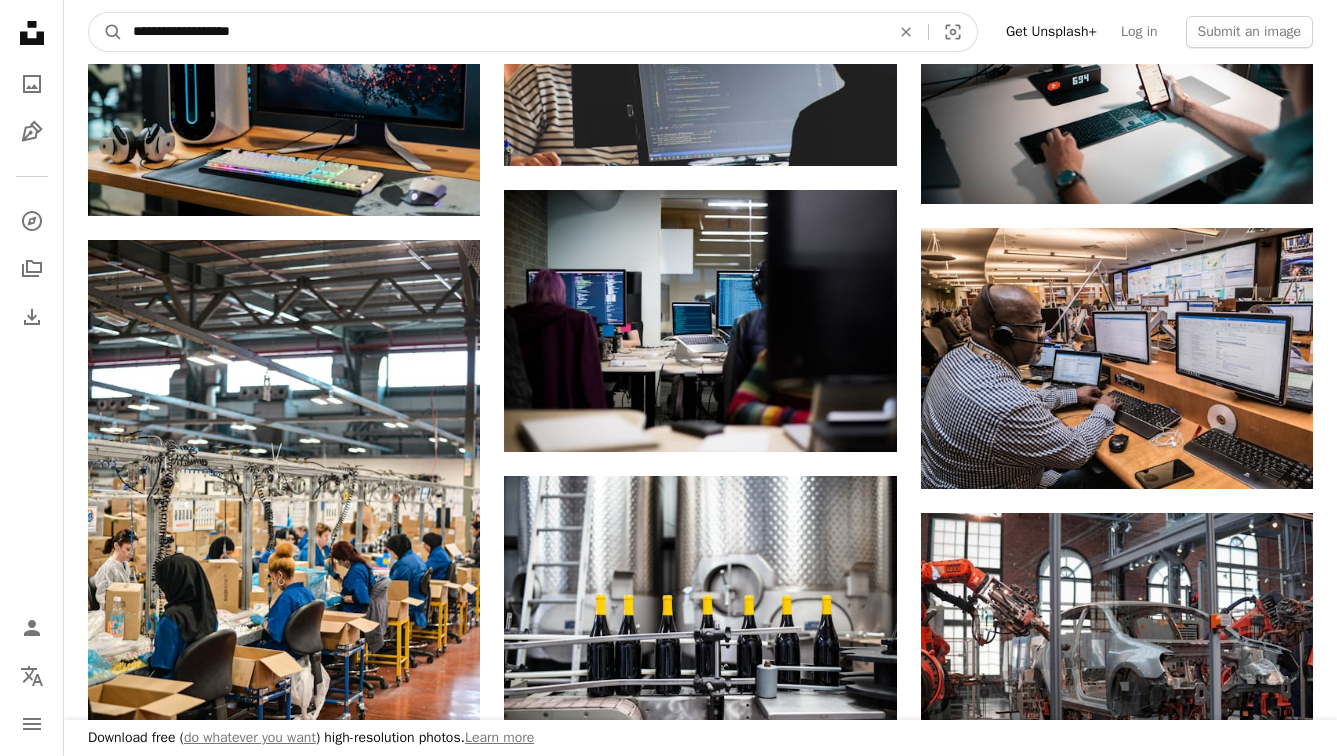 type on "**********" 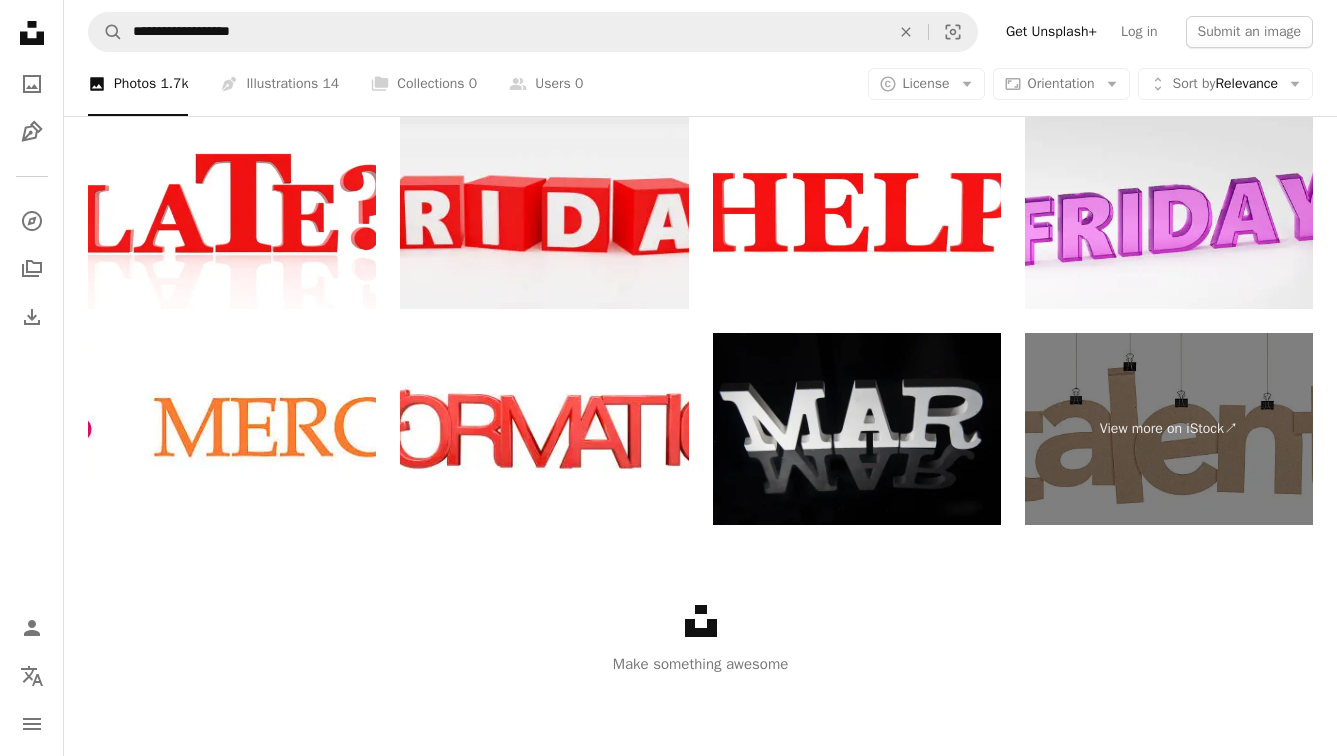 scroll, scrollTop: 1394, scrollLeft: 0, axis: vertical 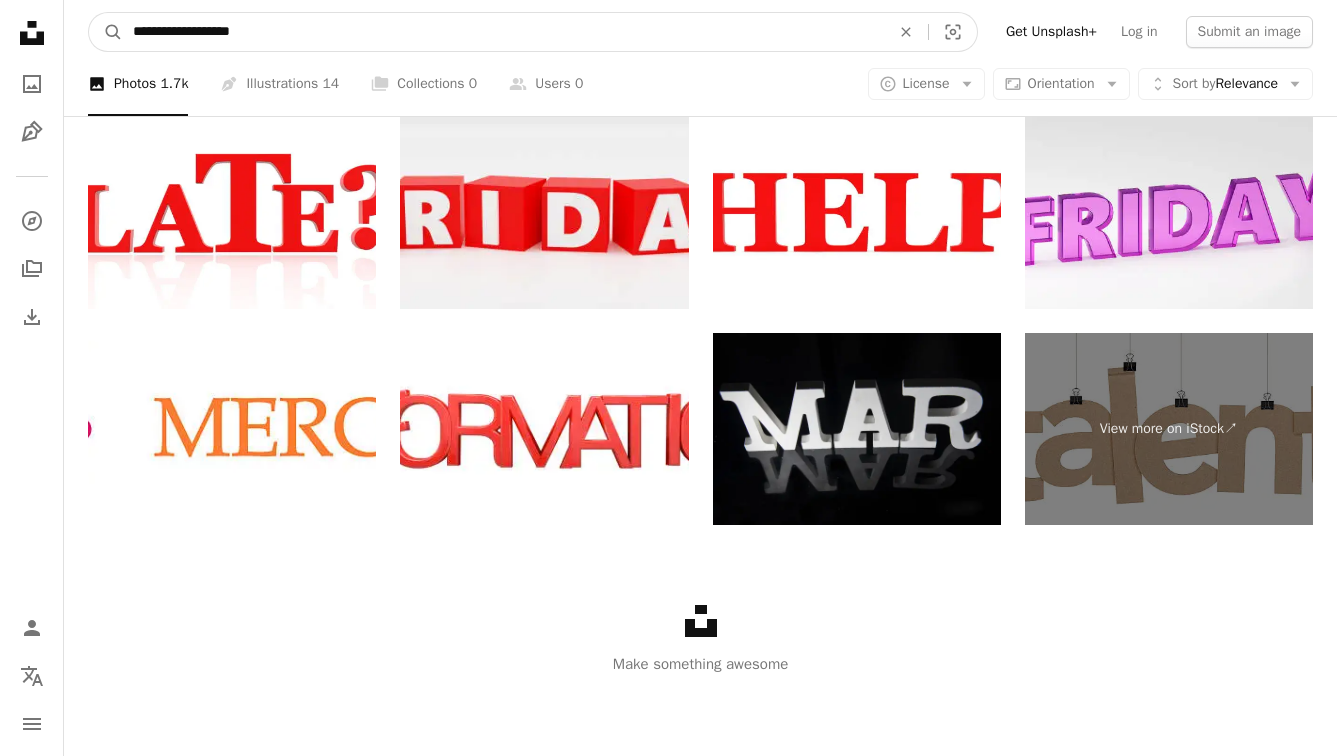 drag, startPoint x: 338, startPoint y: 32, endPoint x: 14, endPoint y: 29, distance: 324.0139 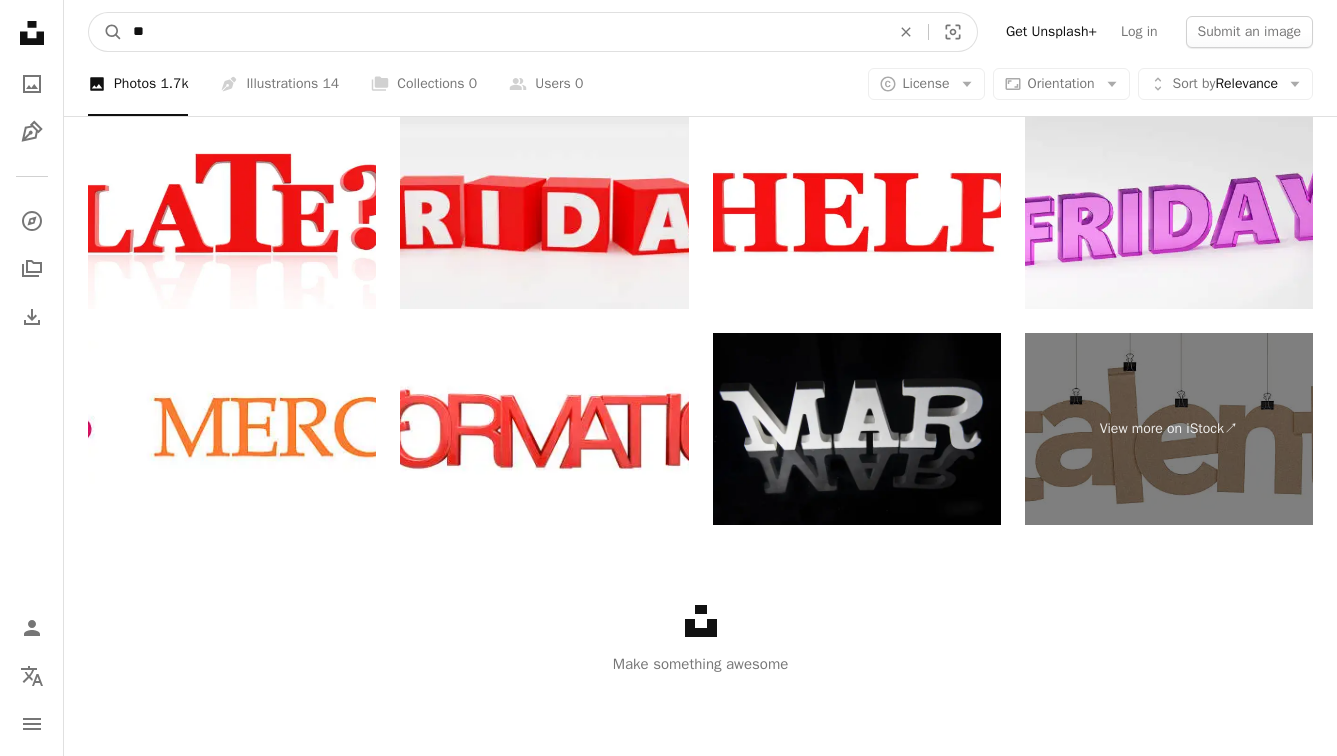 type on "*" 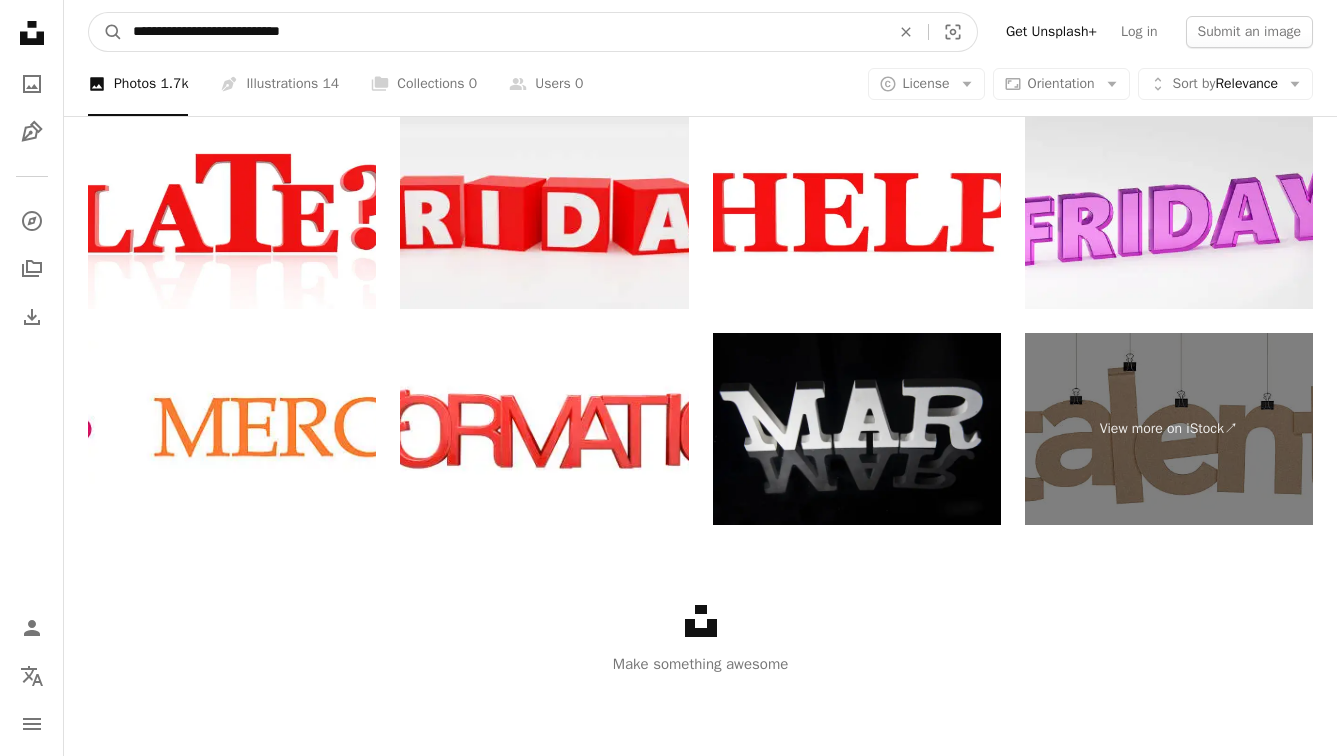 type on "**********" 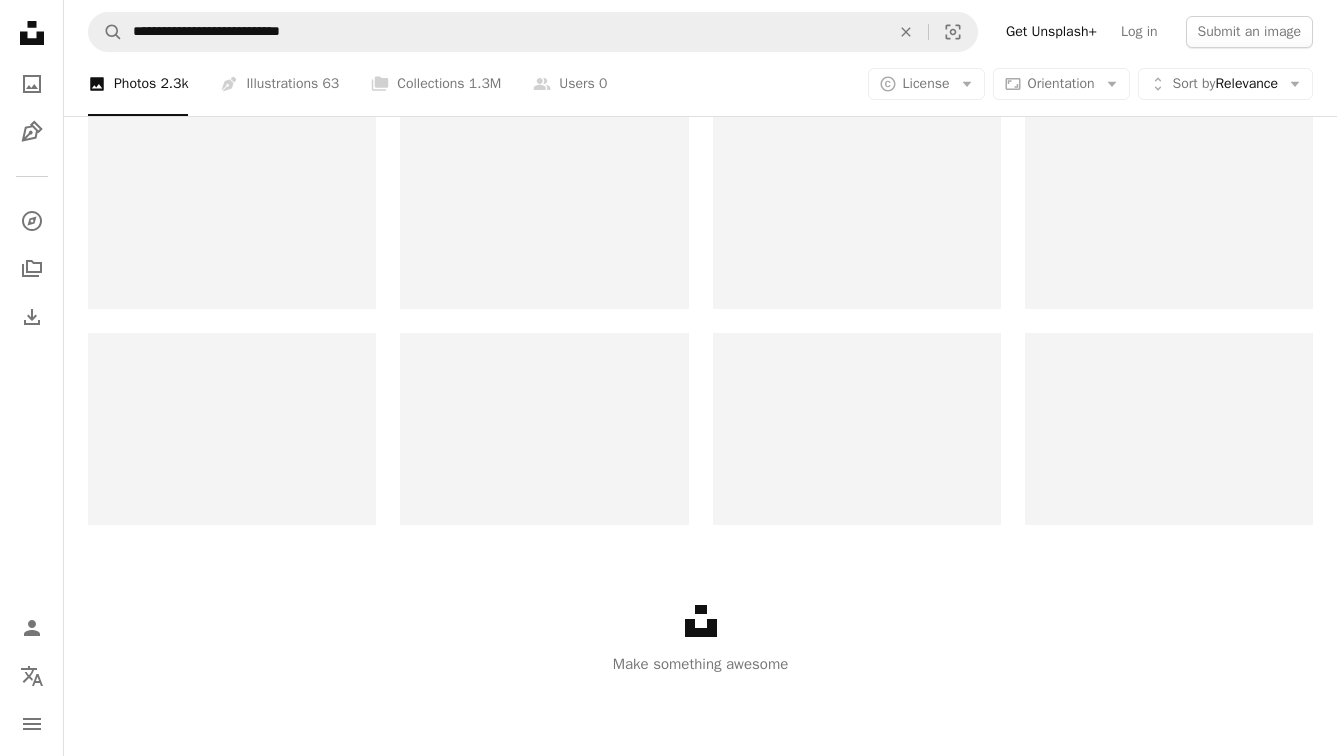 scroll, scrollTop: 791, scrollLeft: 0, axis: vertical 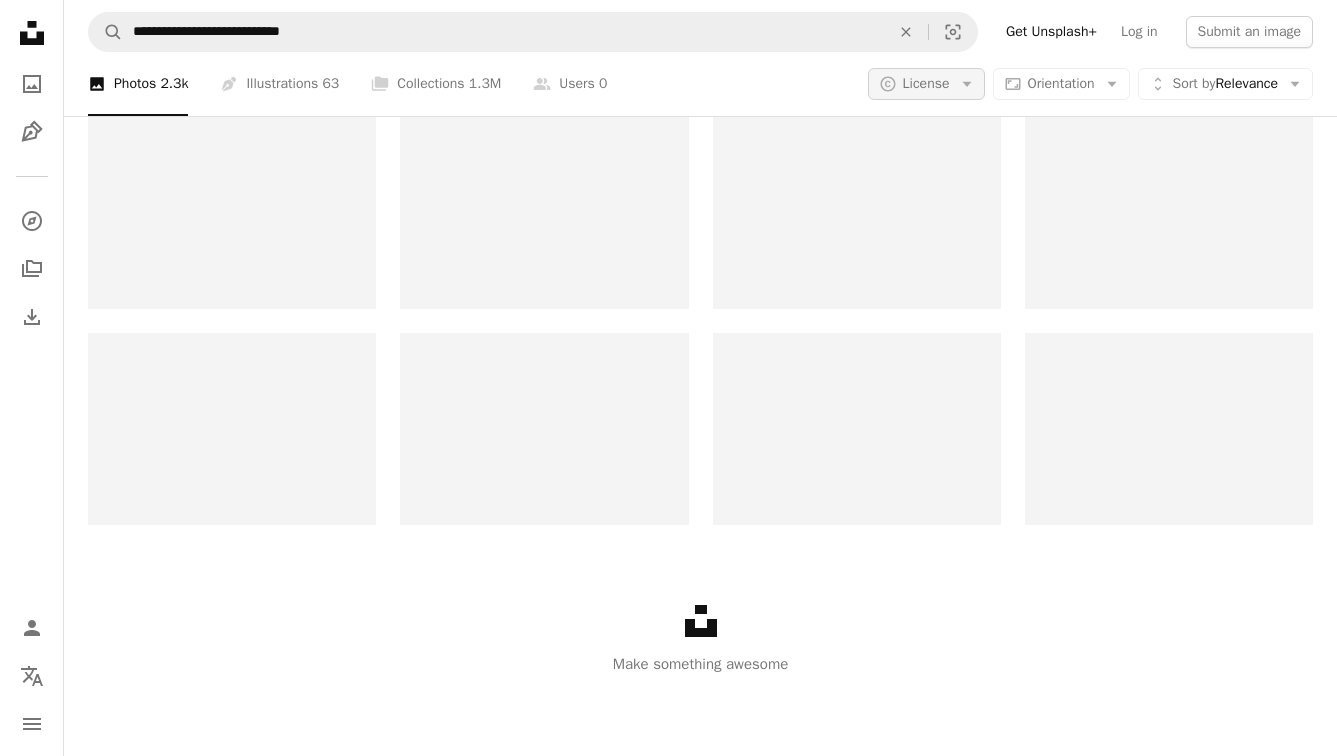 click on "Arrow down" 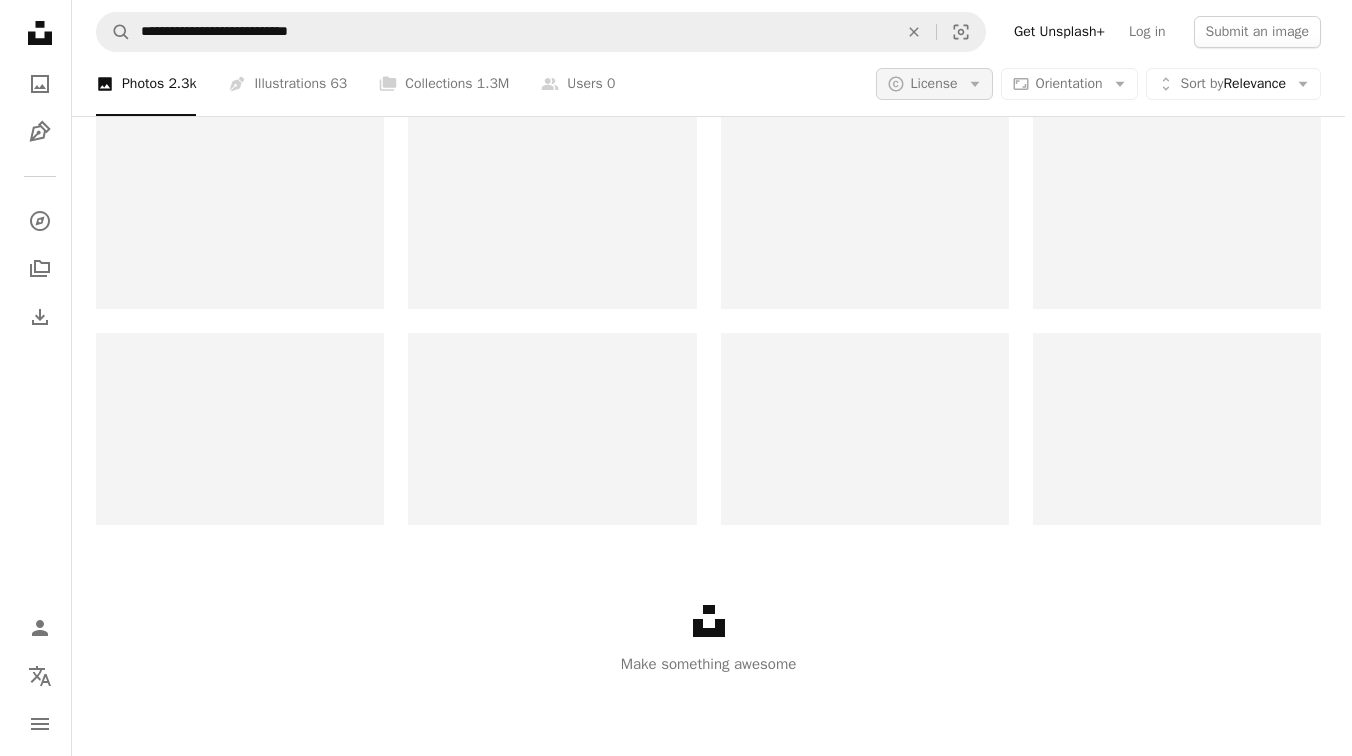 scroll, scrollTop: 0, scrollLeft: 0, axis: both 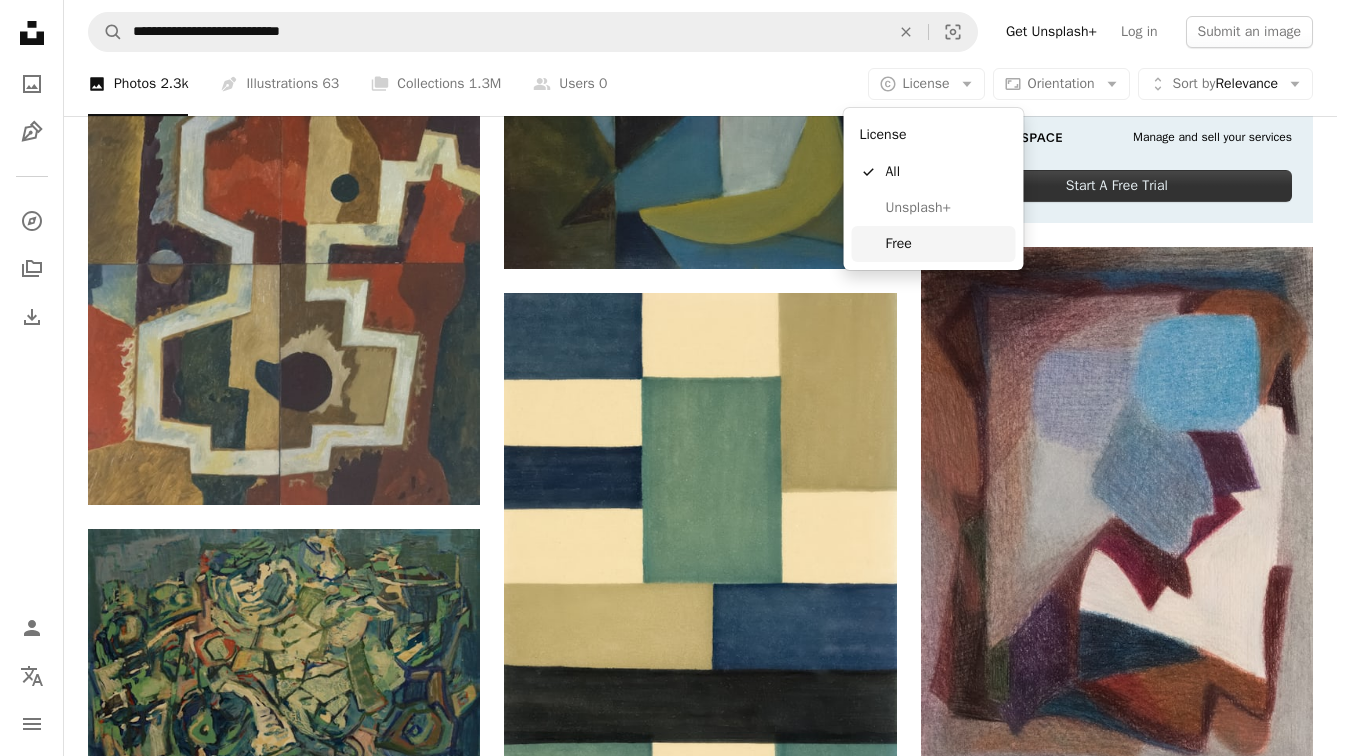 click on "Free" at bounding box center (947, 244) 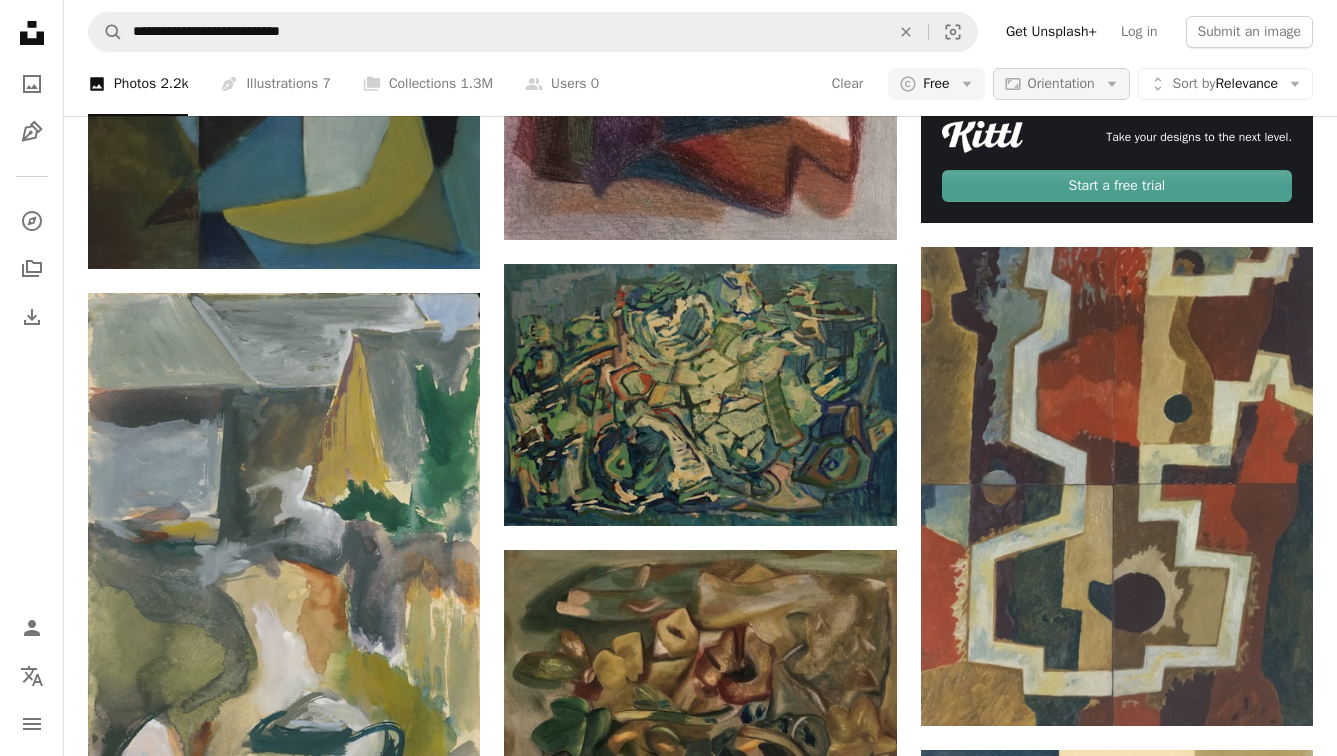 scroll, scrollTop: 0, scrollLeft: 0, axis: both 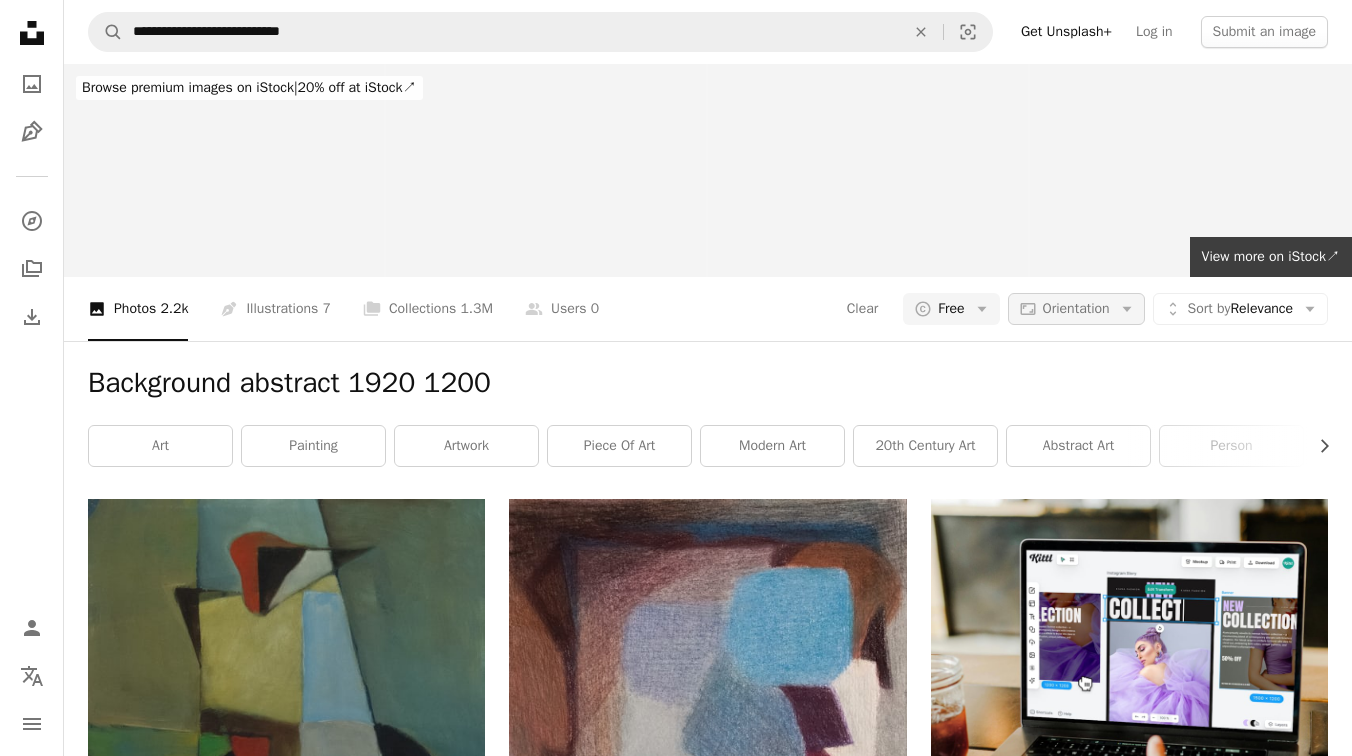 click on "Orientation" at bounding box center [1076, 308] 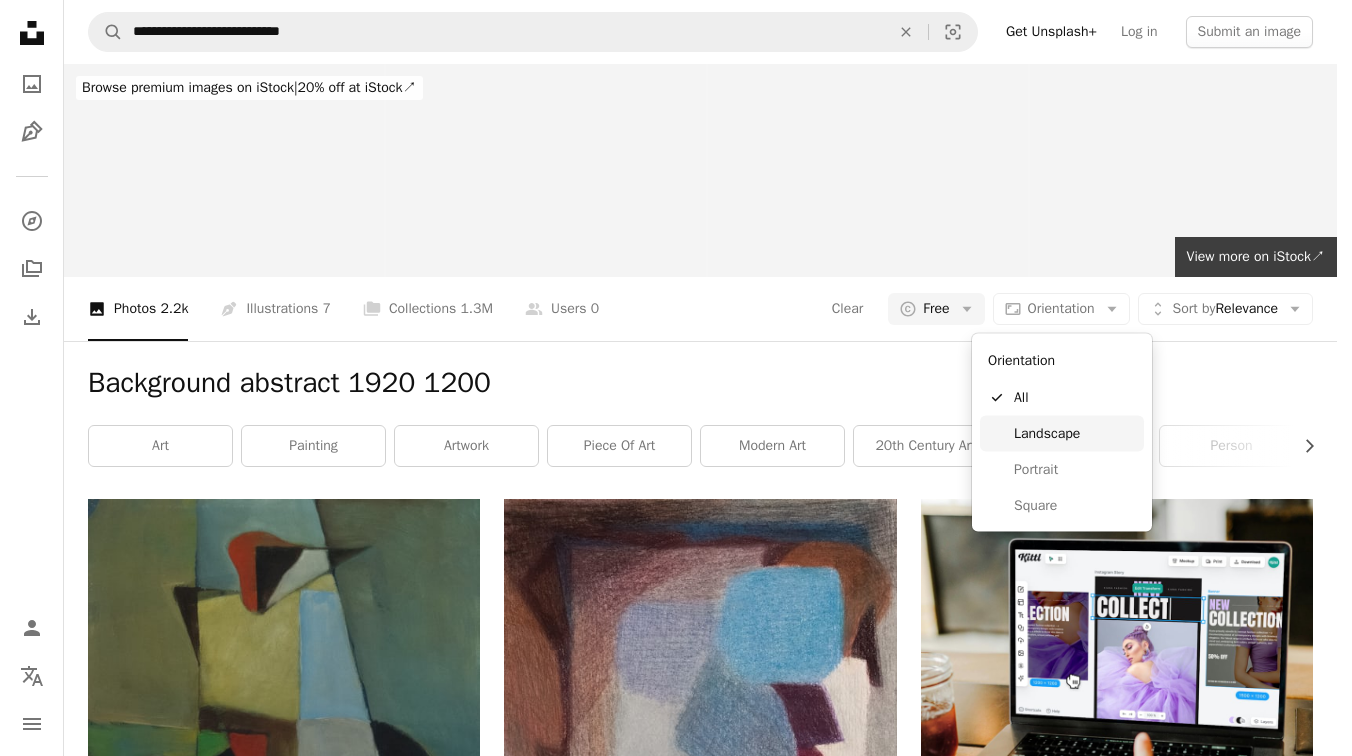 click on "Landscape" at bounding box center [1075, 433] 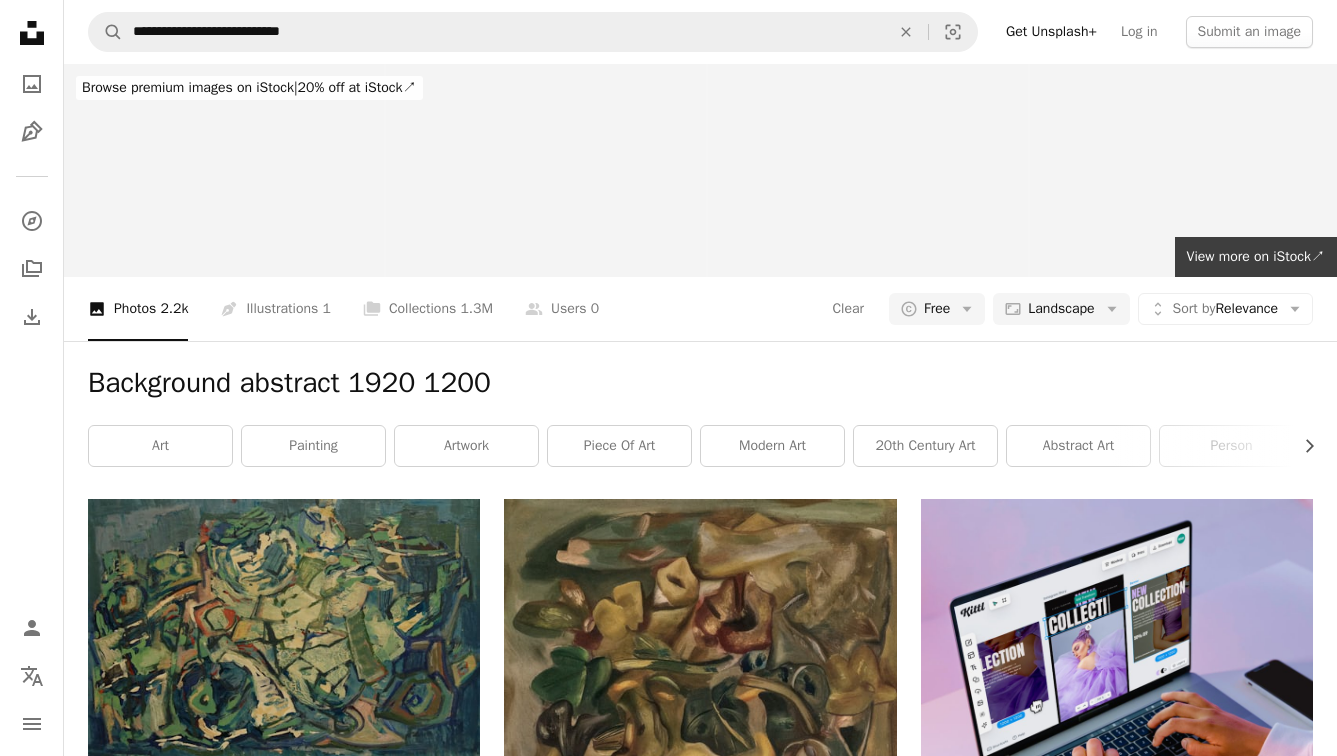scroll, scrollTop: 3006, scrollLeft: 0, axis: vertical 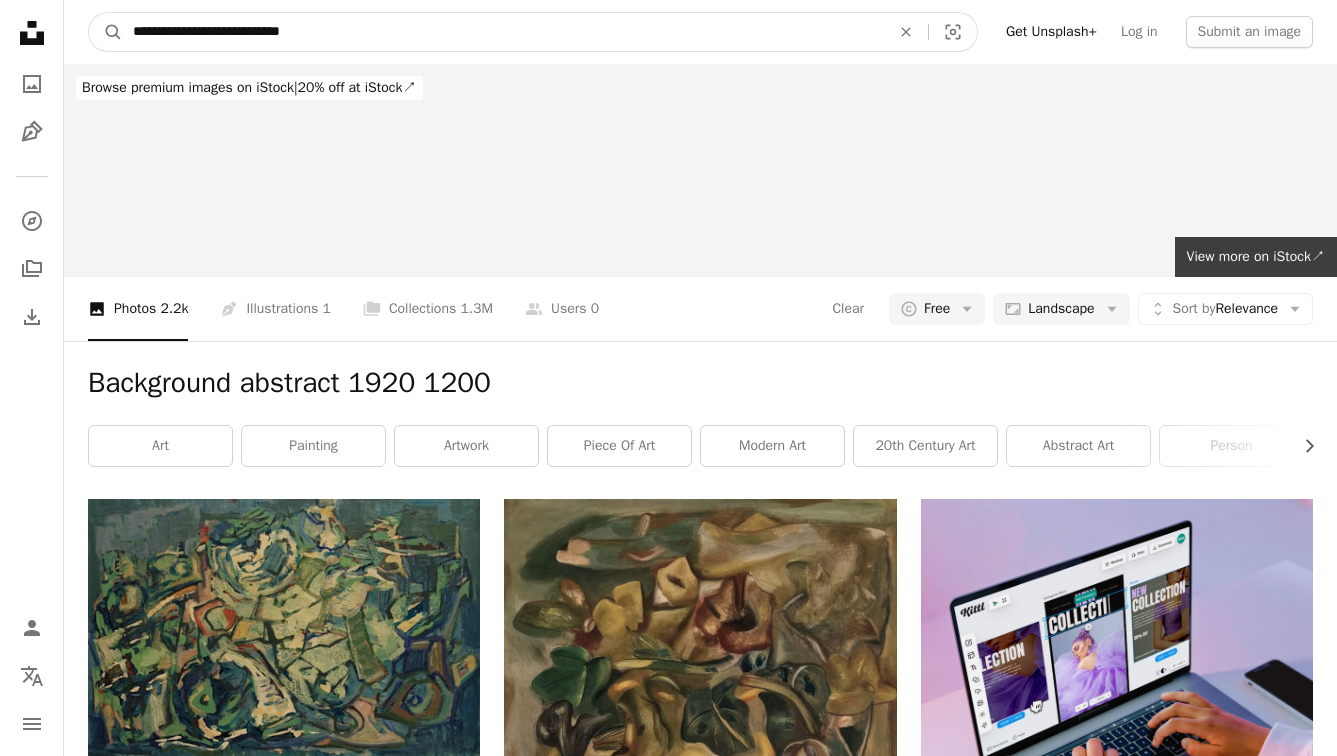 drag, startPoint x: 210, startPoint y: 28, endPoint x: 83, endPoint y: 26, distance: 127.01575 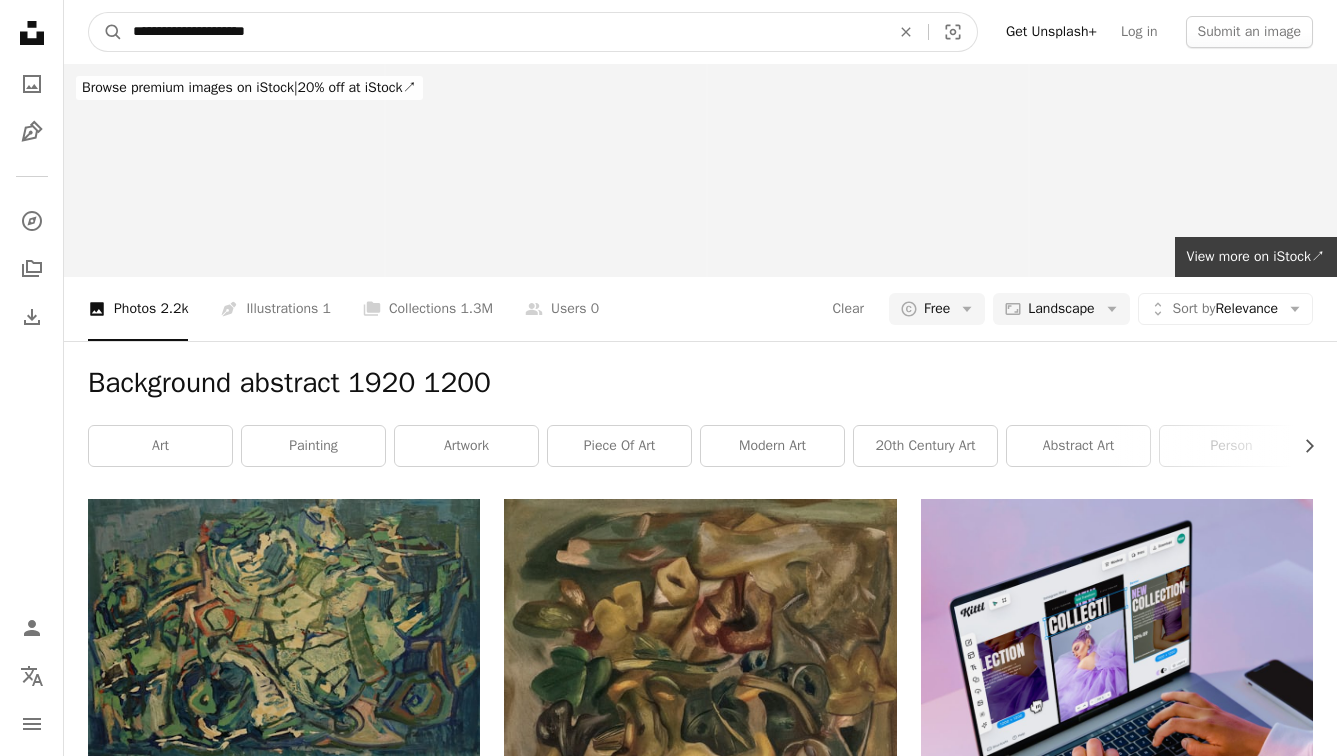 type on "**********" 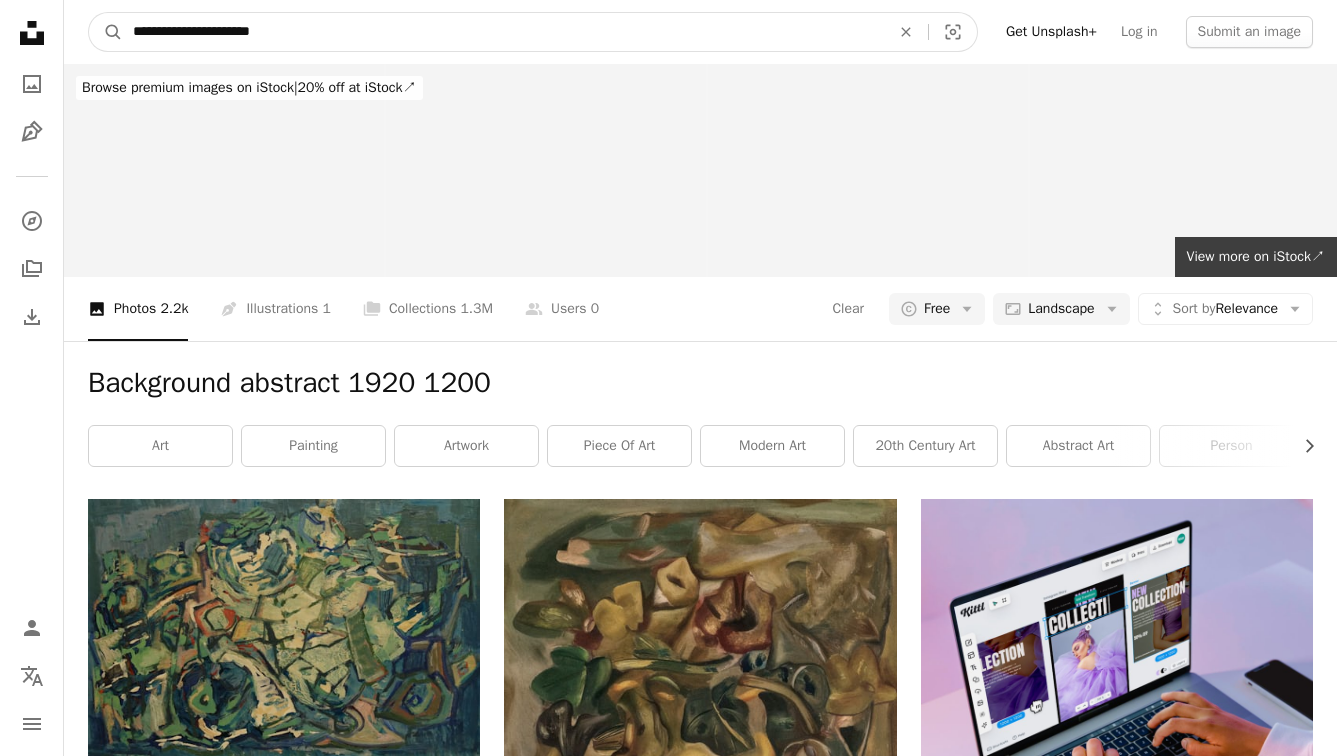 click on "A magnifying glass" at bounding box center [106, 32] 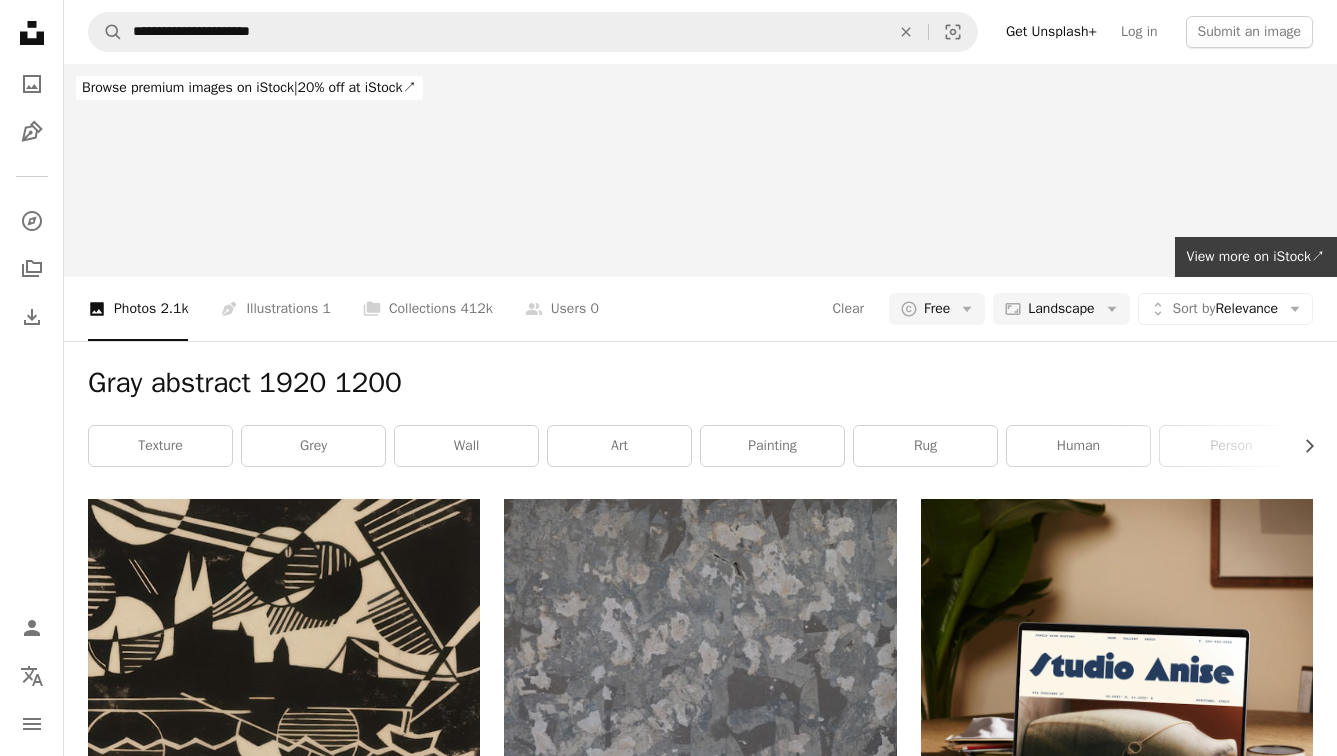 scroll, scrollTop: 2255, scrollLeft: 0, axis: vertical 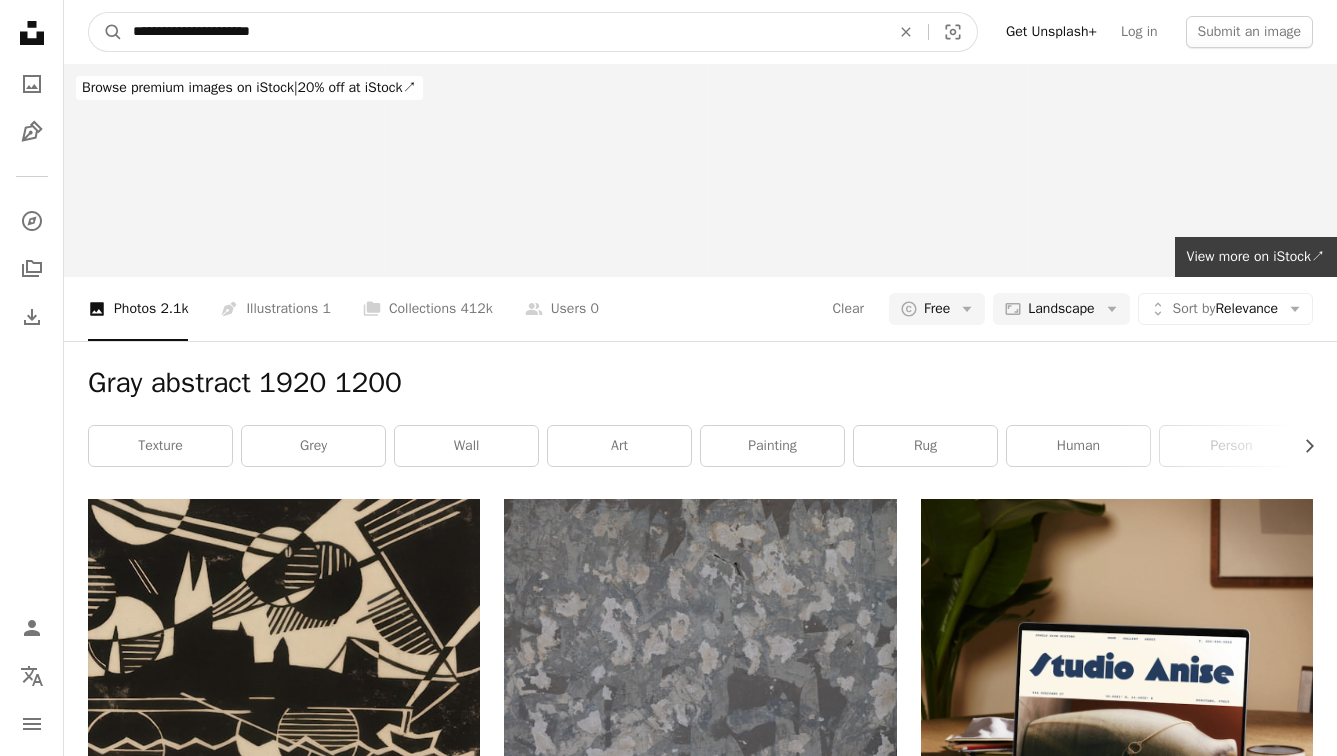 drag, startPoint x: 220, startPoint y: 32, endPoint x: 167, endPoint y: 33, distance: 53.009434 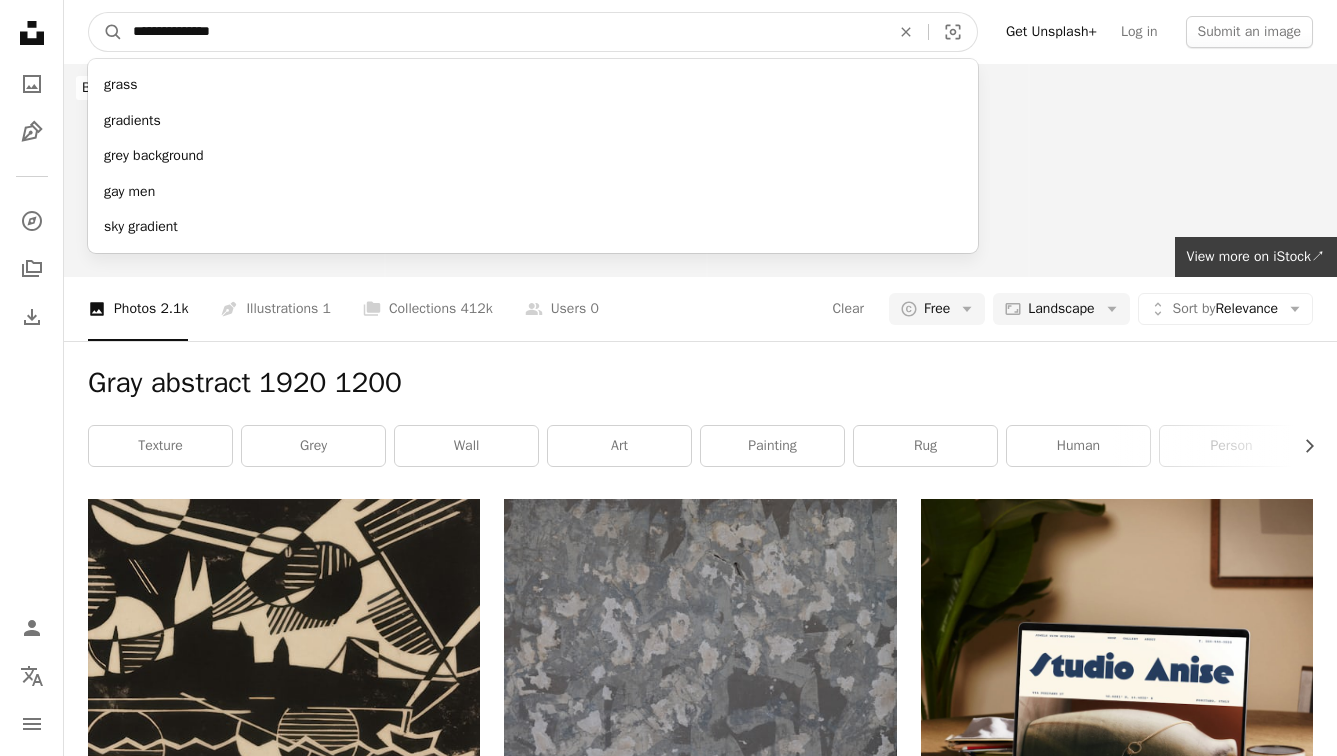 click on "A magnifying glass" at bounding box center (106, 32) 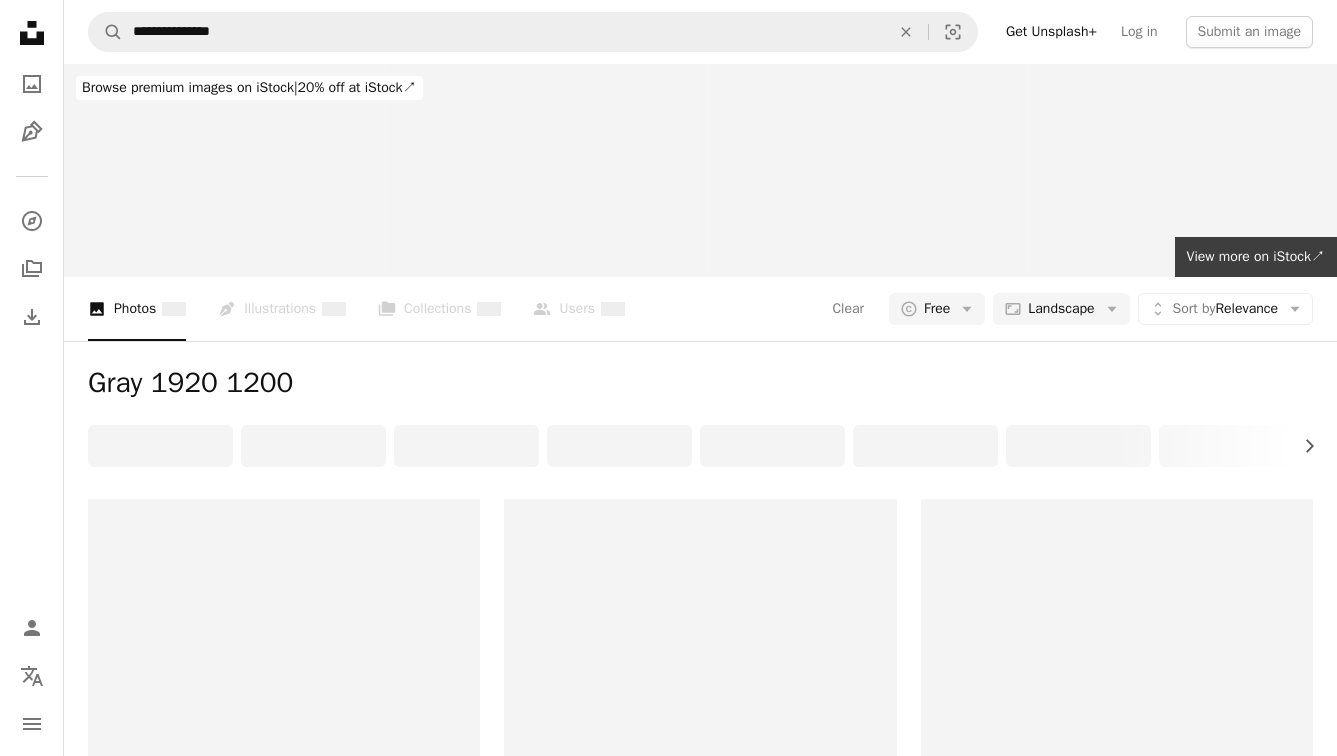 scroll, scrollTop: 0, scrollLeft: 0, axis: both 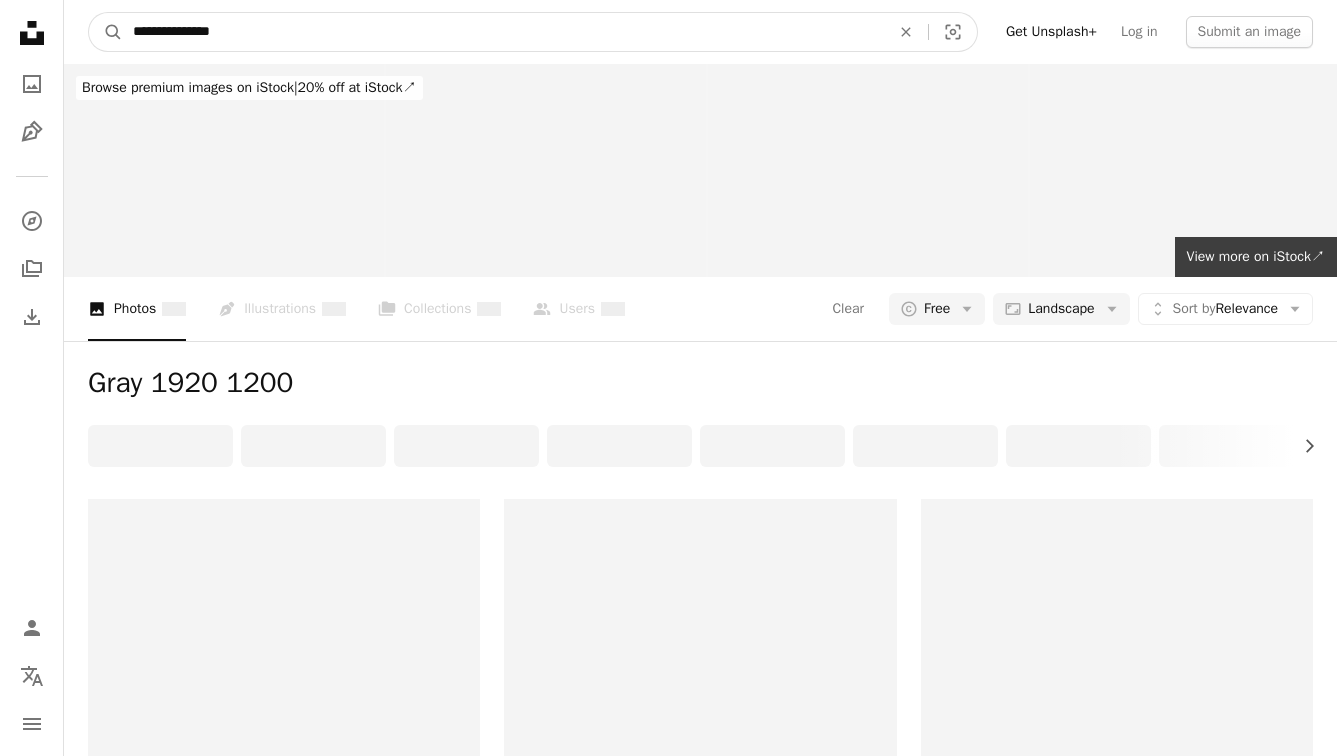 click on "**********" at bounding box center [503, 32] 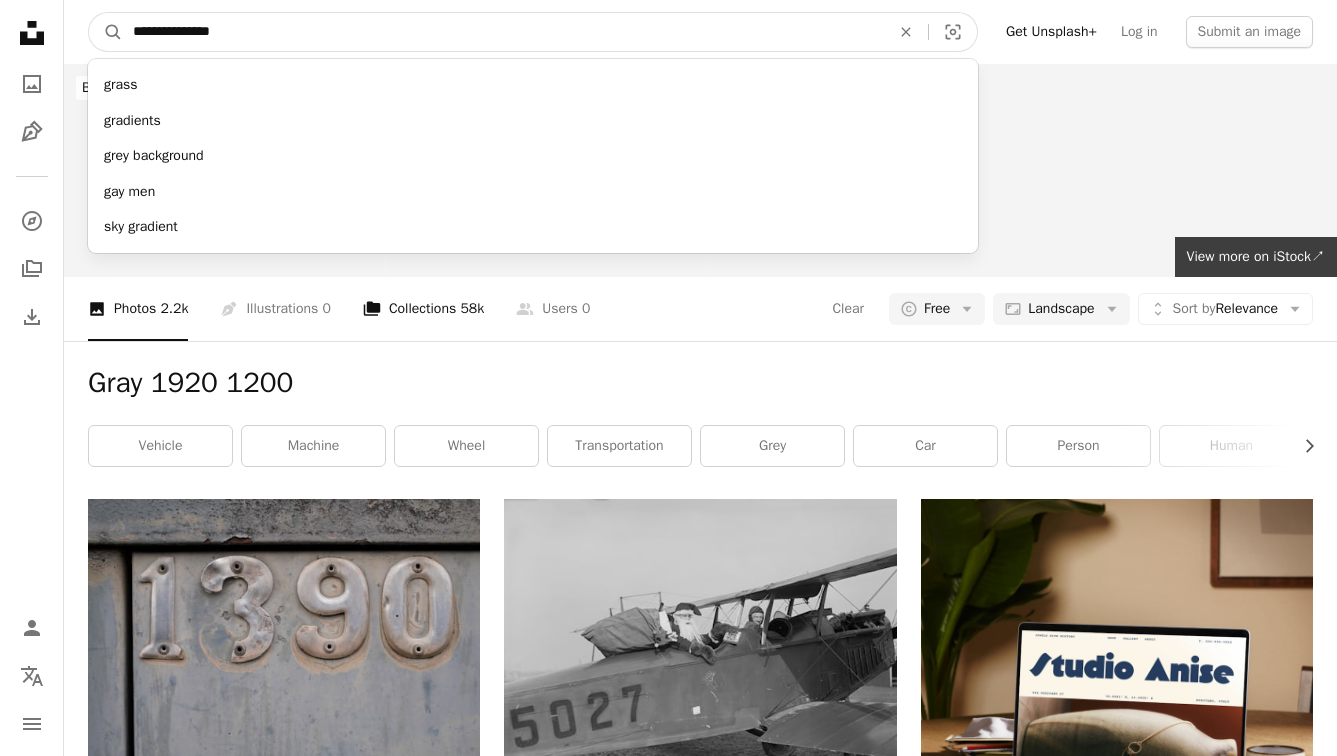 type on "**********" 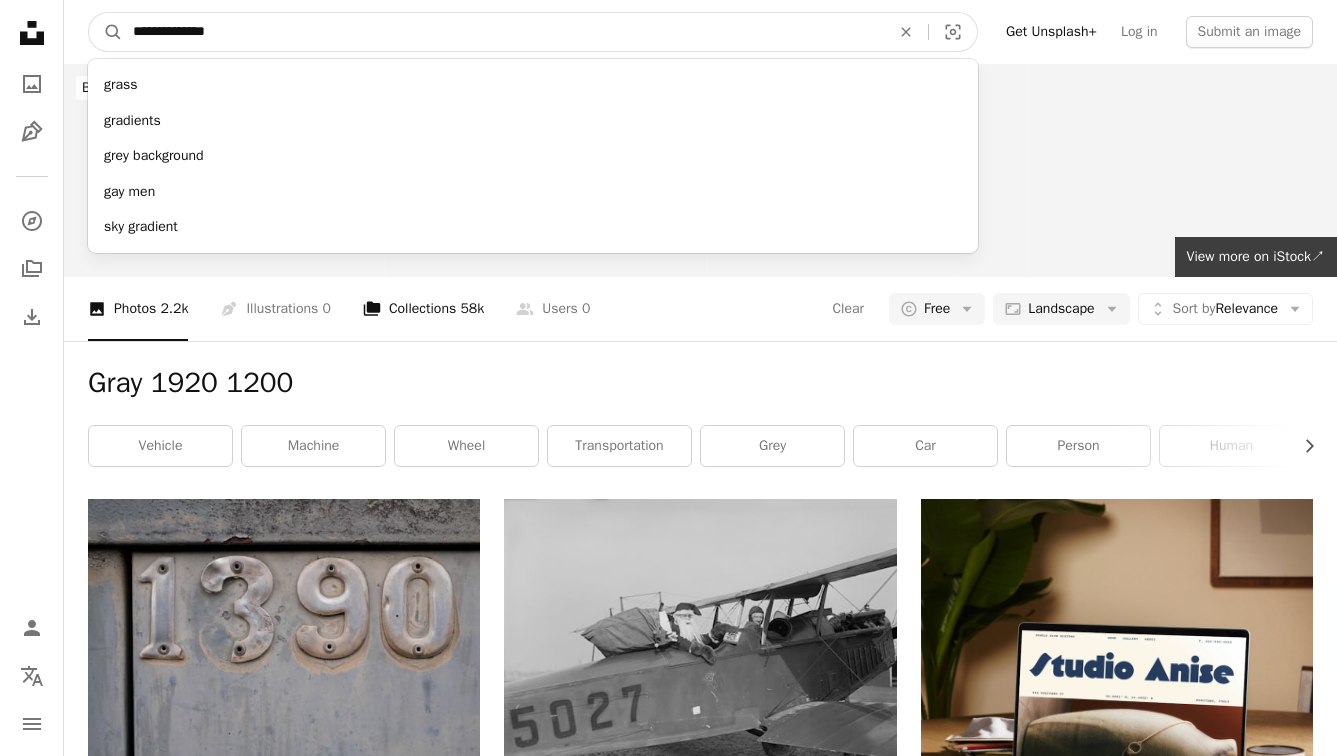 click on "A magnifying glass" at bounding box center (106, 32) 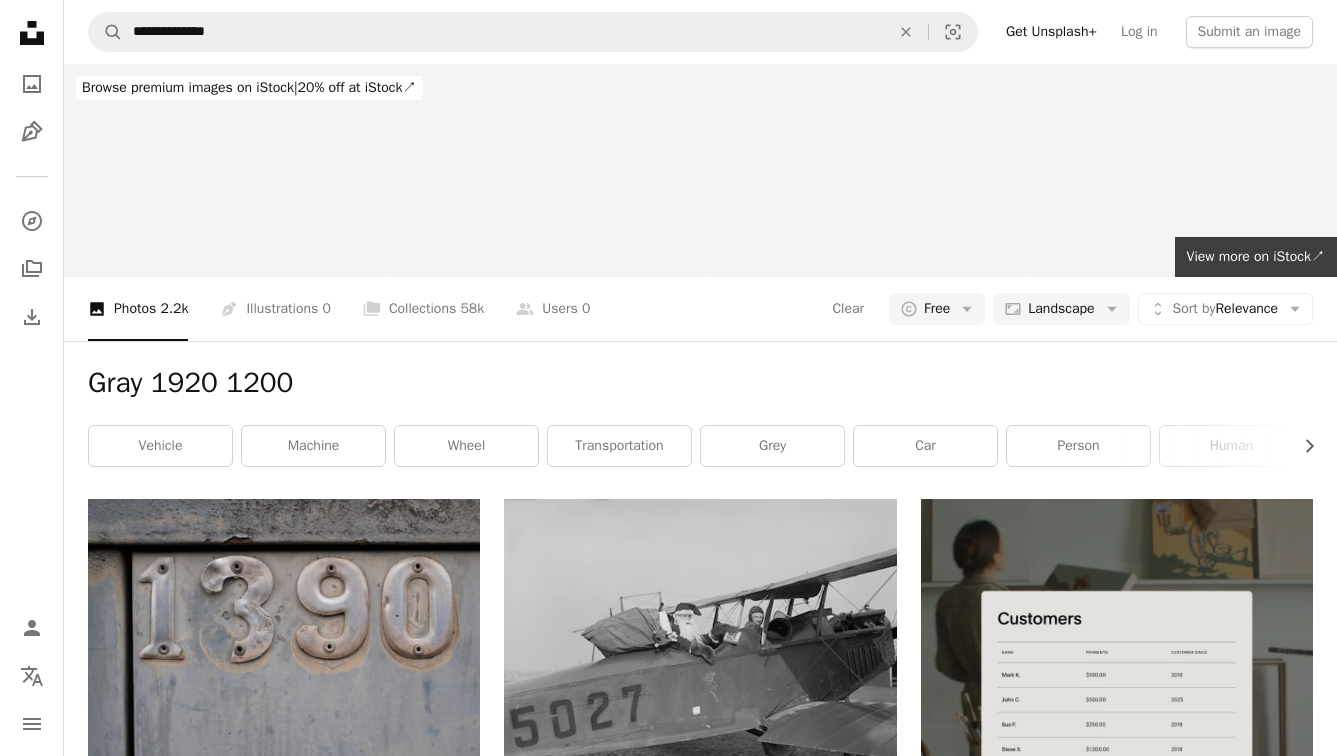 scroll, scrollTop: 2766, scrollLeft: 0, axis: vertical 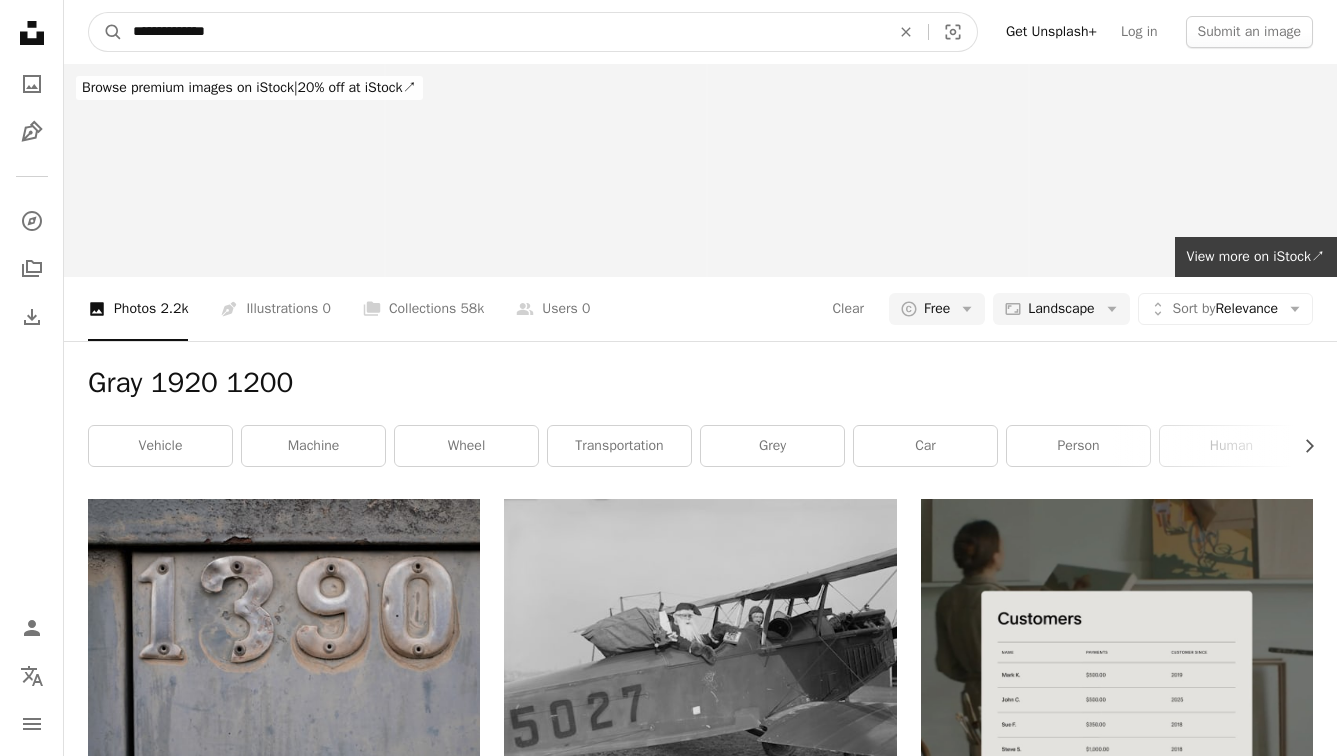 click on "**********" at bounding box center (503, 32) 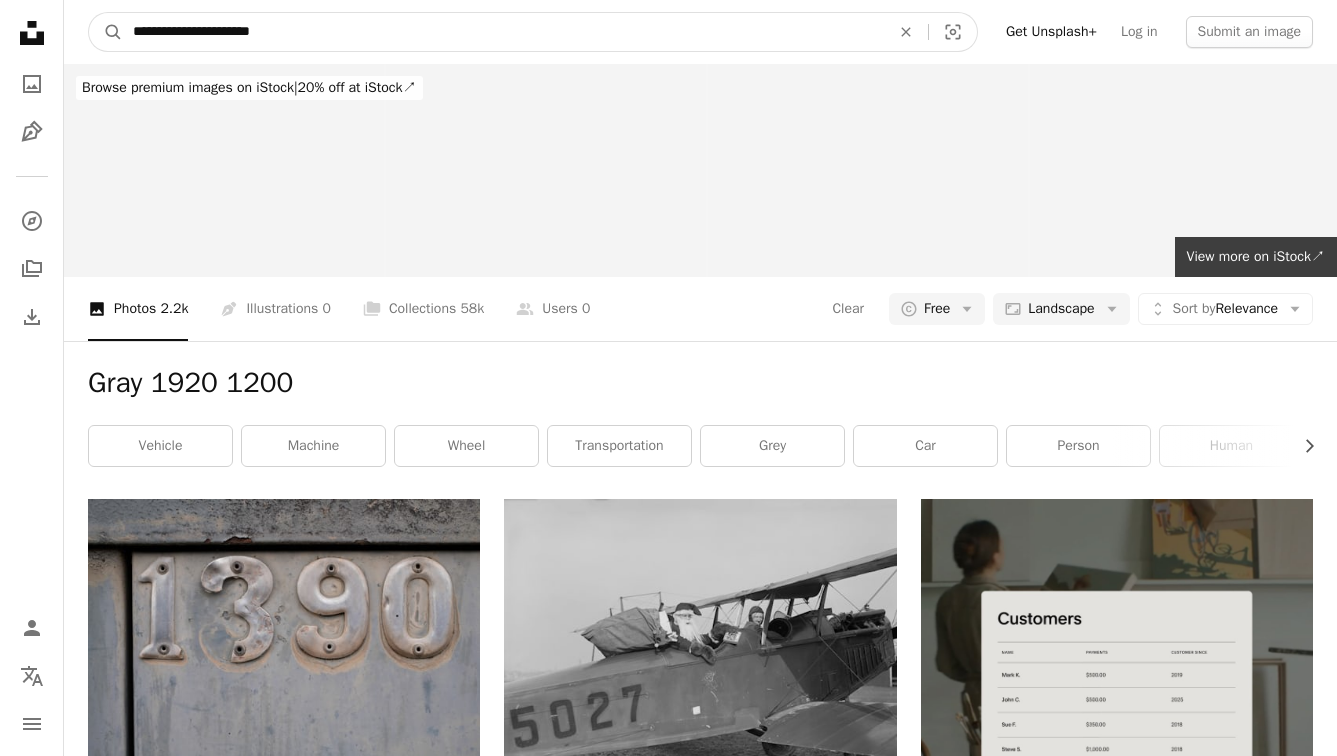 type on "**********" 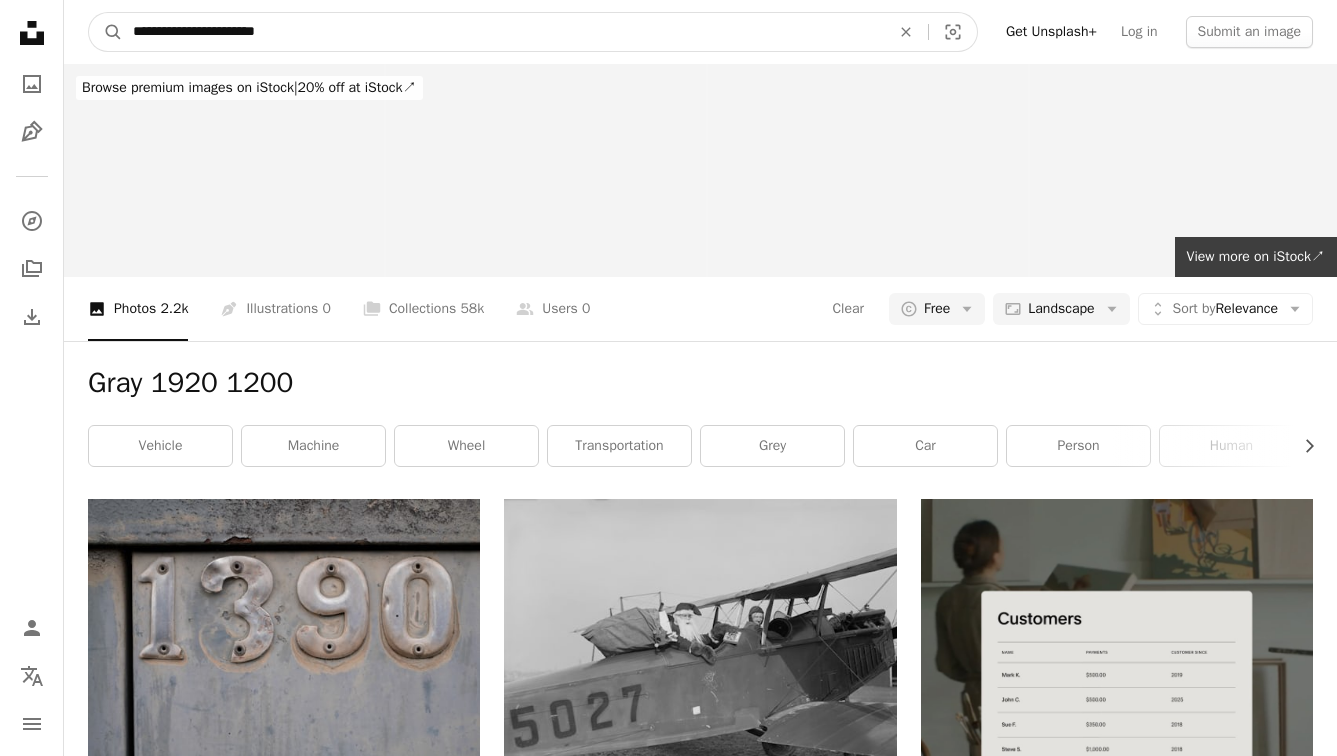 click on "A magnifying glass" at bounding box center [106, 32] 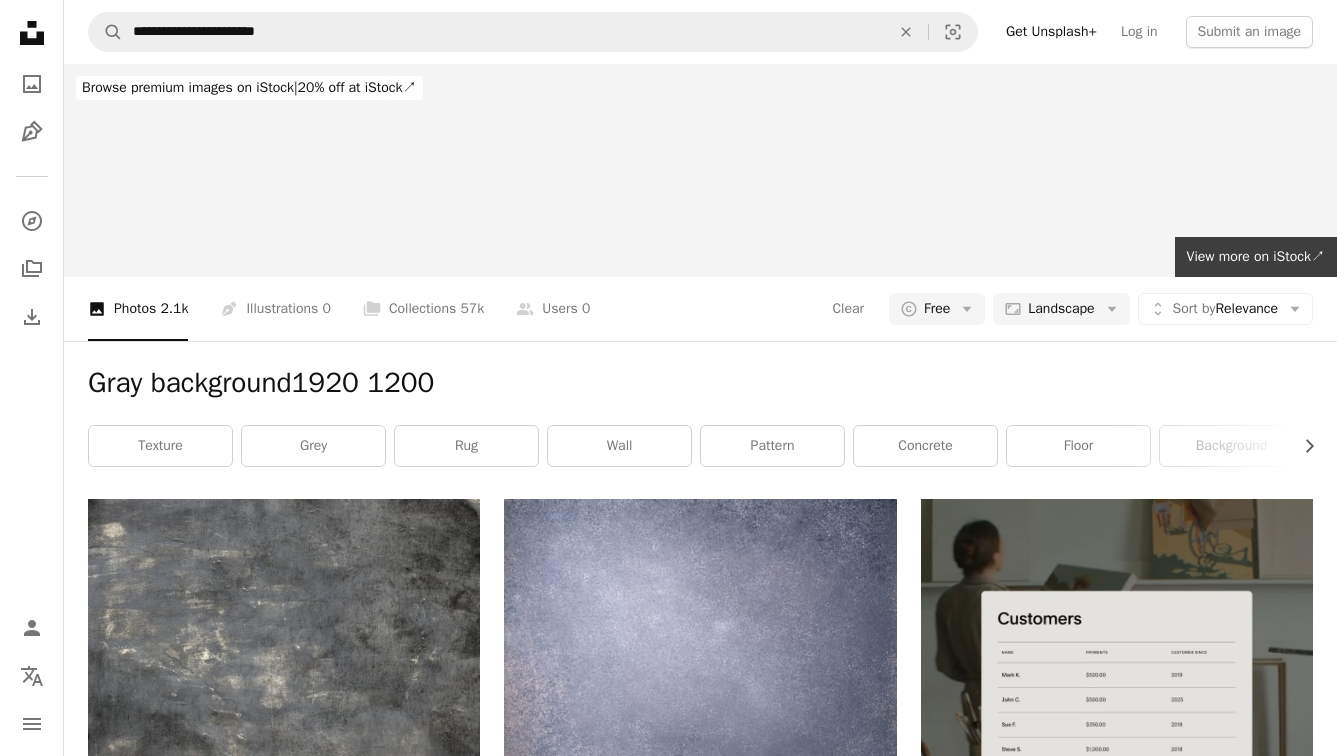 scroll, scrollTop: 2197, scrollLeft: 0, axis: vertical 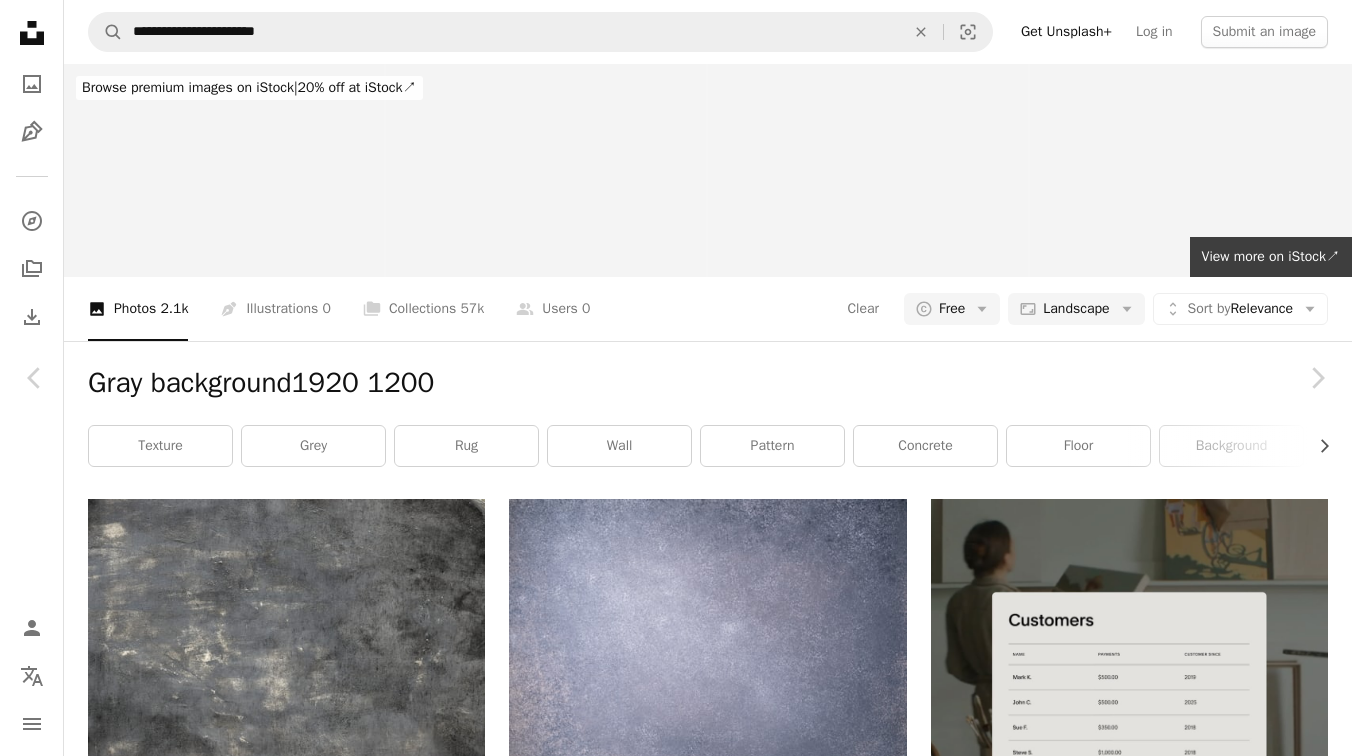click on "[FIRST] [LAST]" at bounding box center [676, 6282] 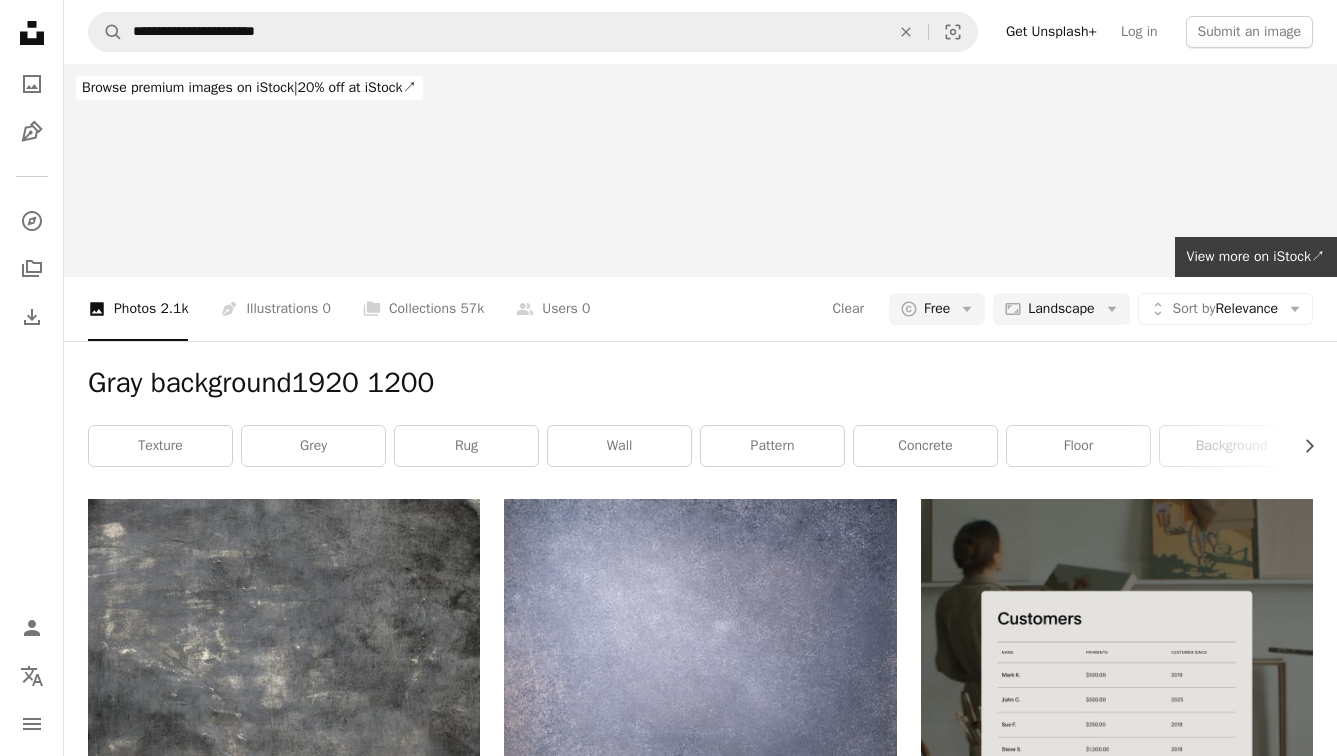 scroll, scrollTop: 4355, scrollLeft: 0, axis: vertical 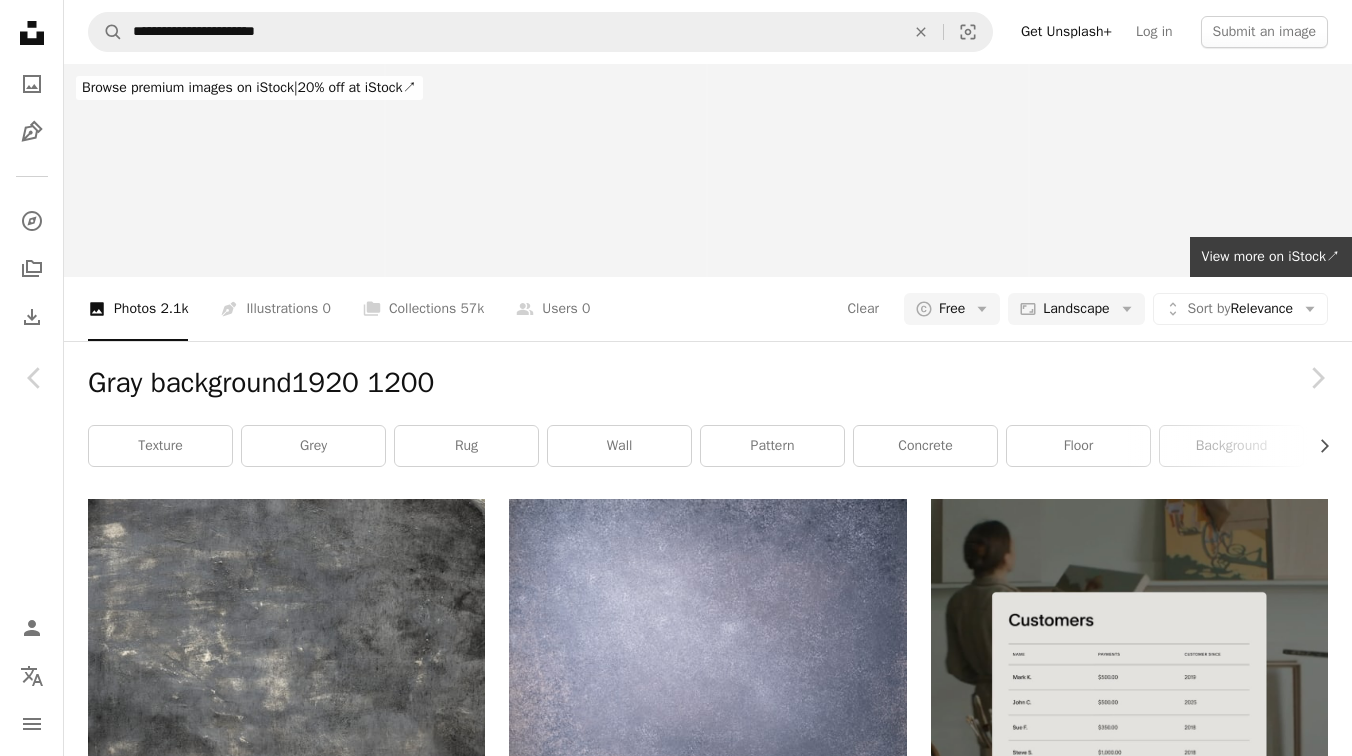 click on "paper" at bounding box center [644, 11906] 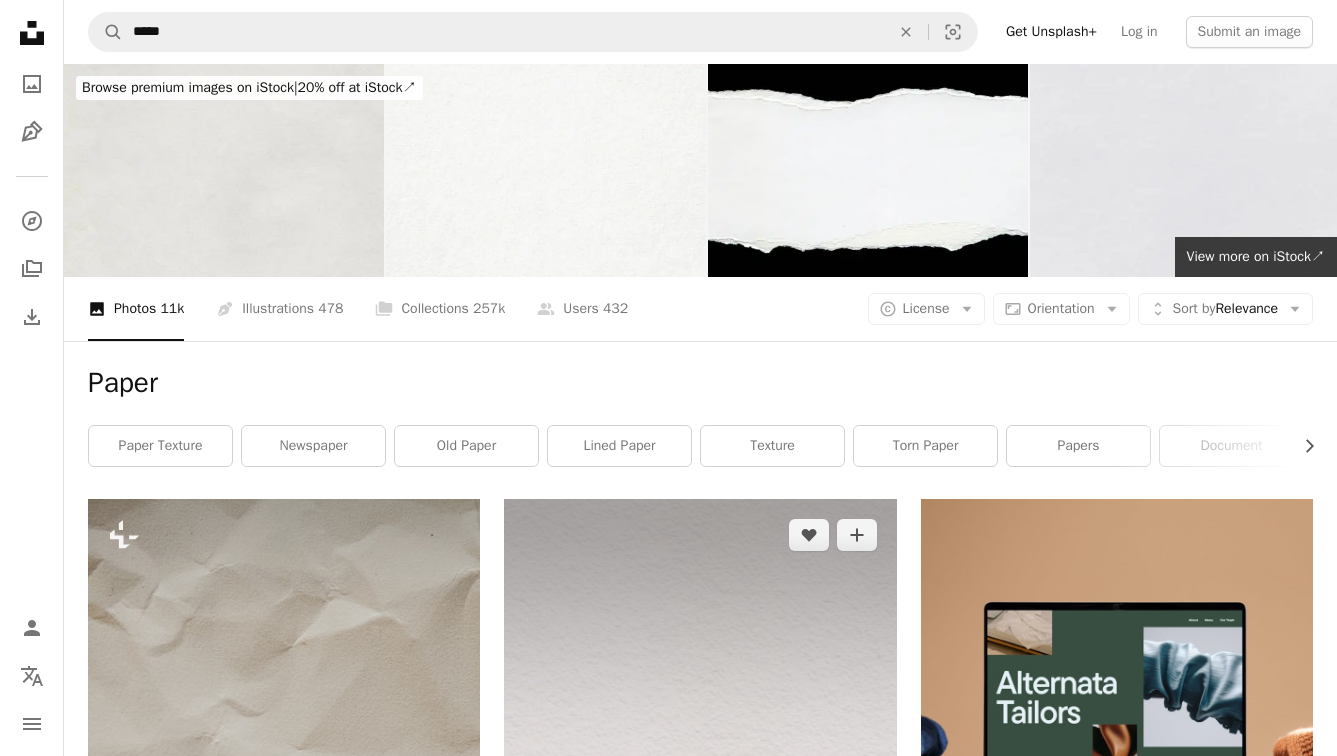 scroll, scrollTop: 475, scrollLeft: 0, axis: vertical 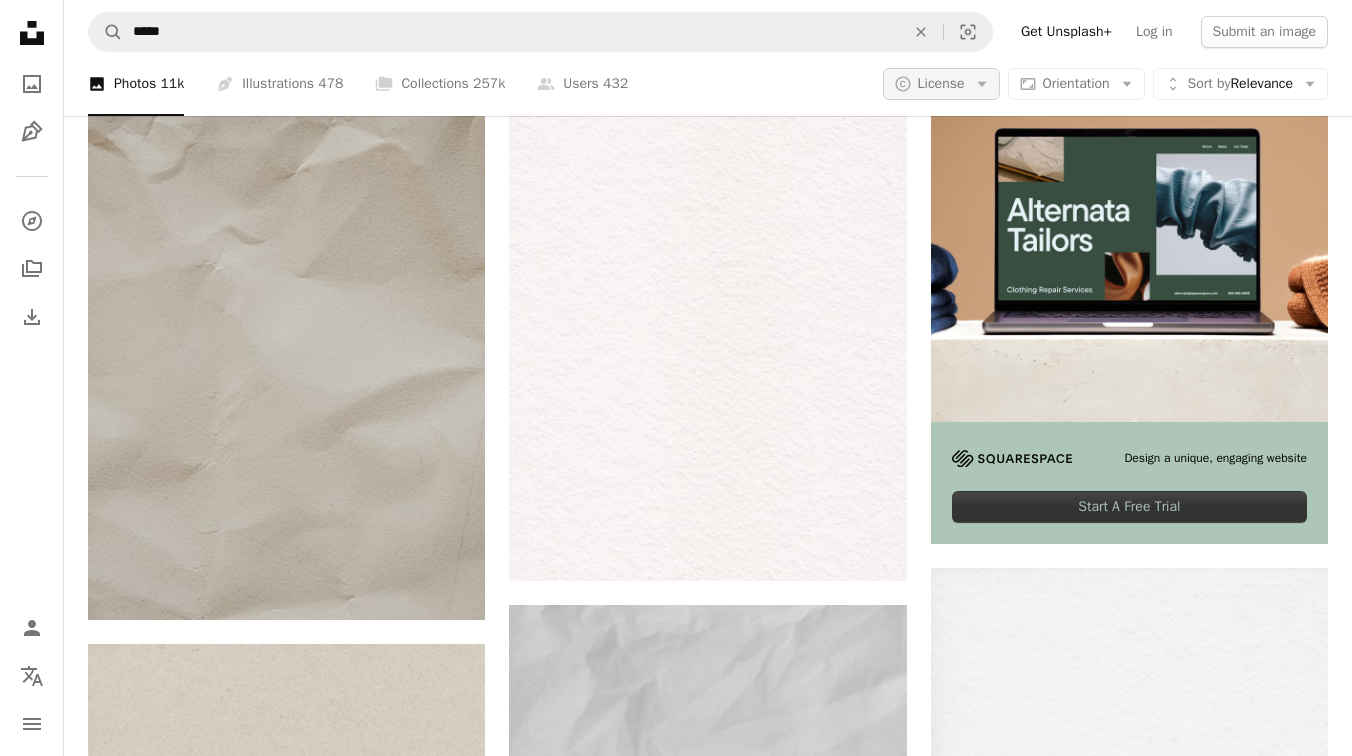 click on "License" at bounding box center (941, 83) 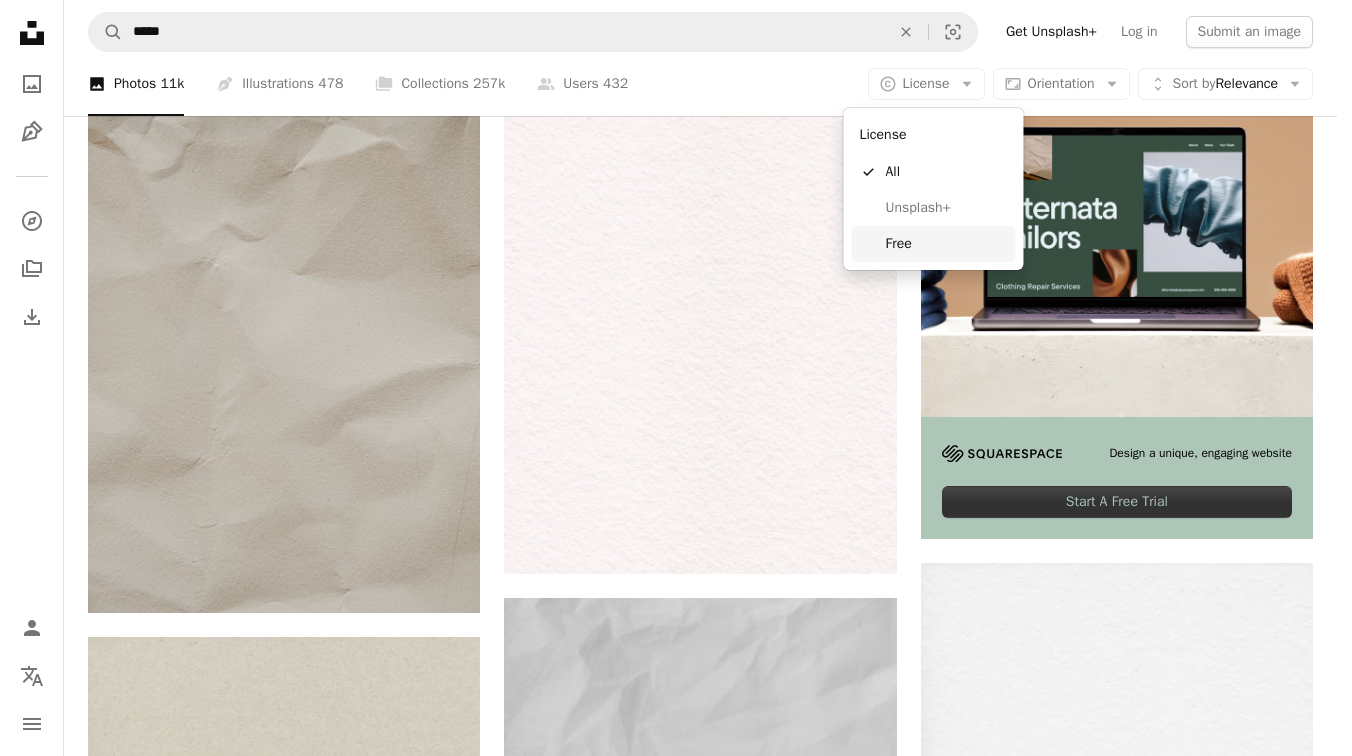click on "Free" at bounding box center (947, 244) 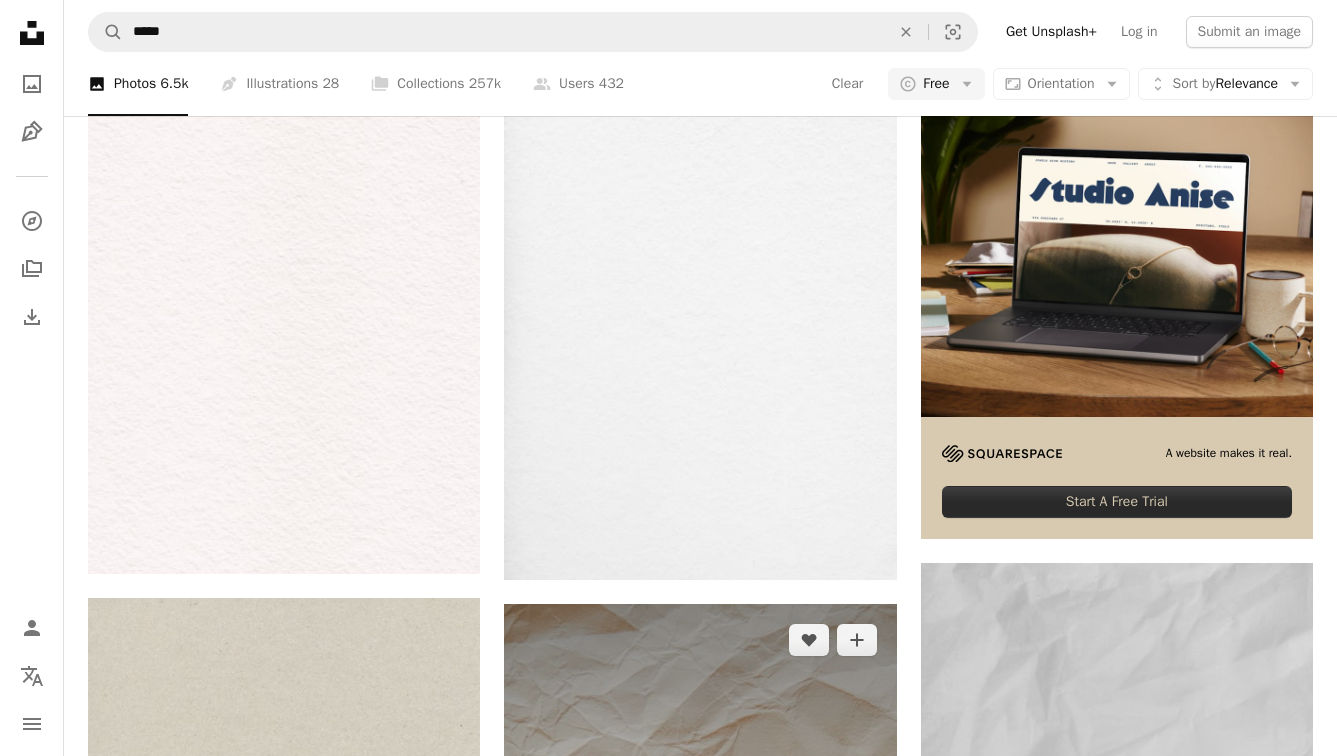 scroll, scrollTop: 1728, scrollLeft: 0, axis: vertical 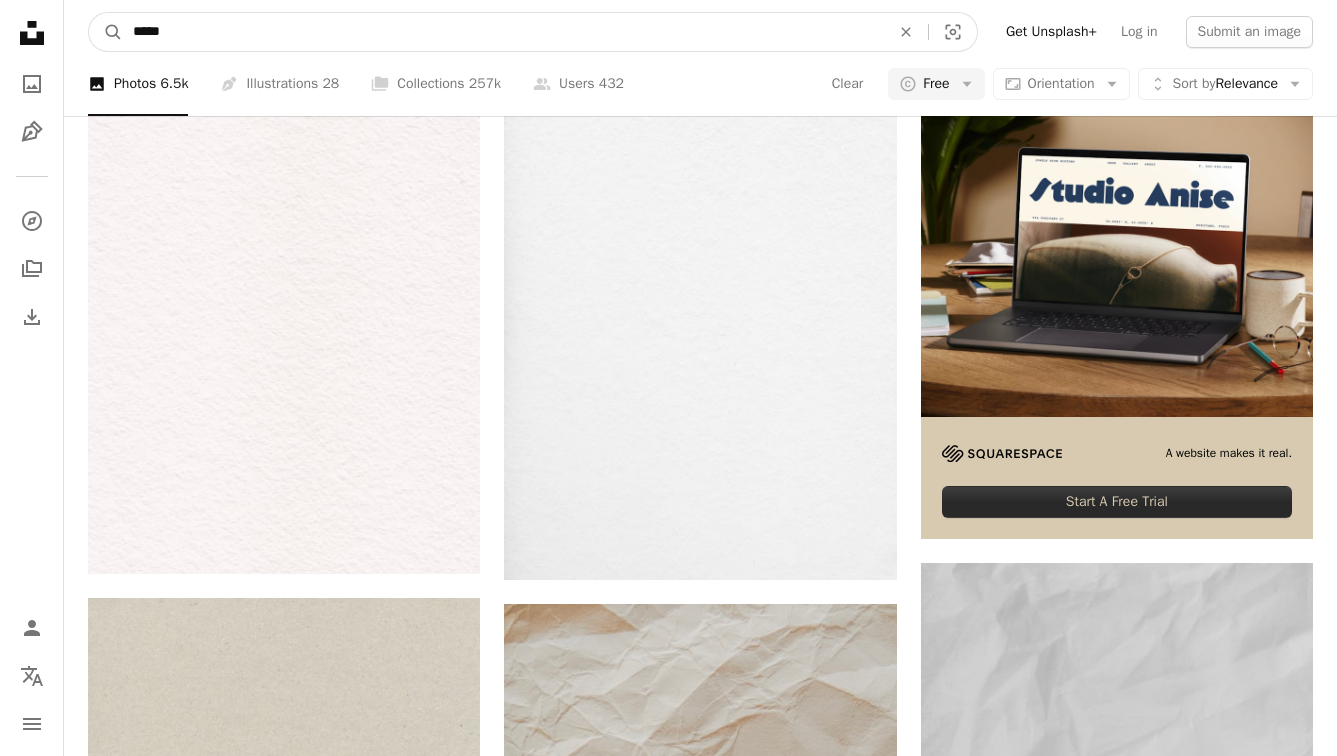 click on "*****" at bounding box center (503, 32) 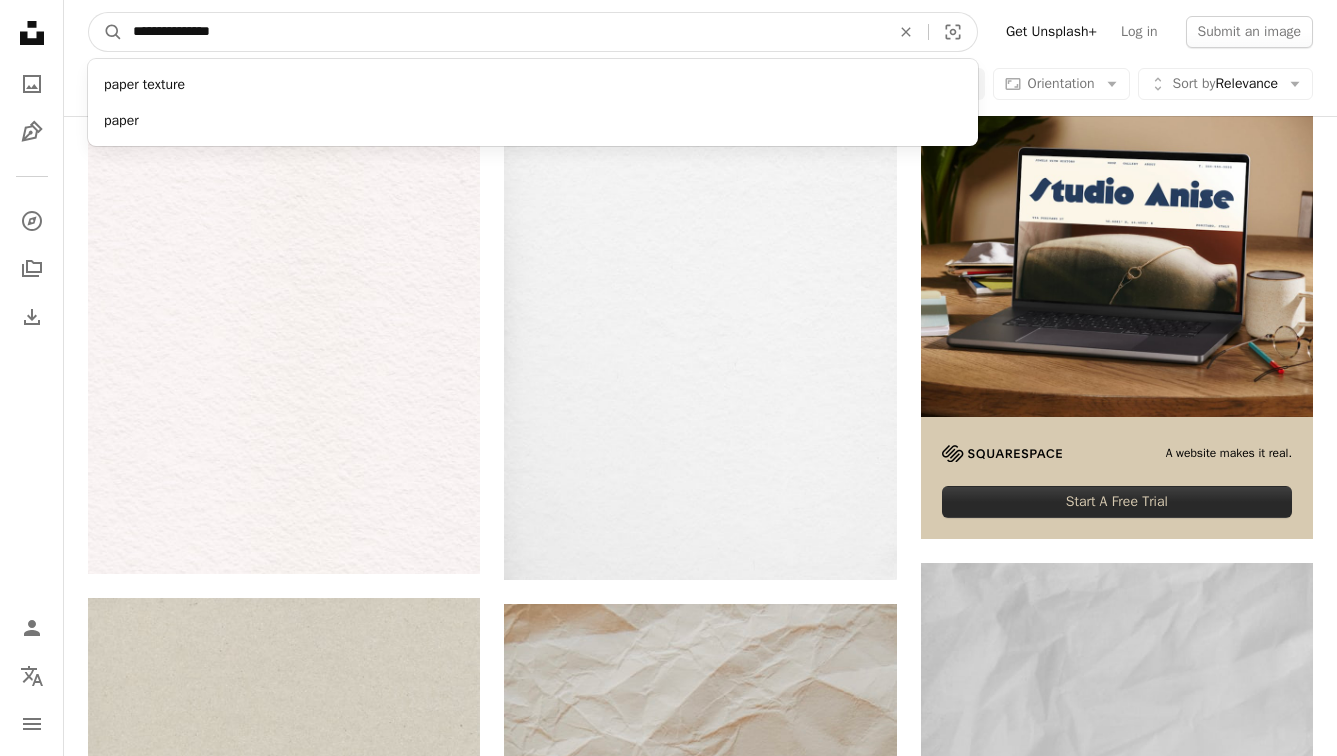 type on "**********" 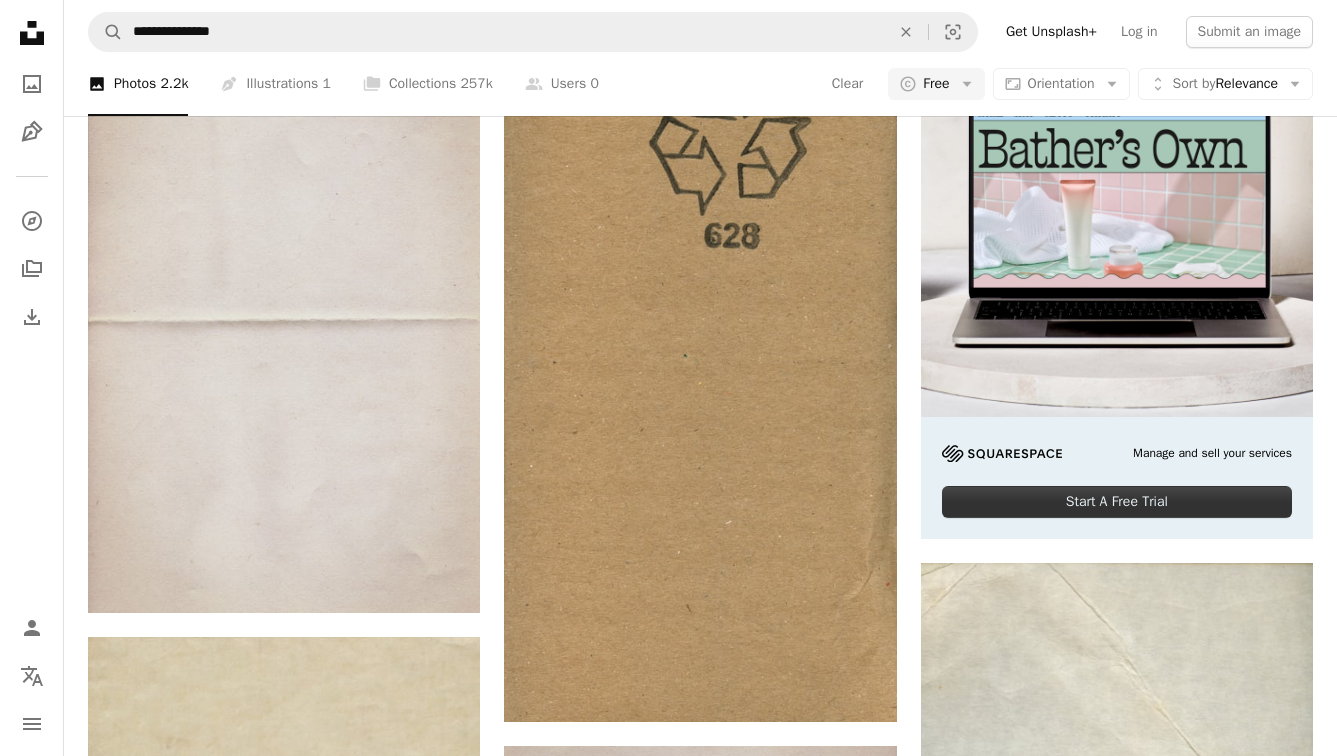scroll, scrollTop: 3441, scrollLeft: 0, axis: vertical 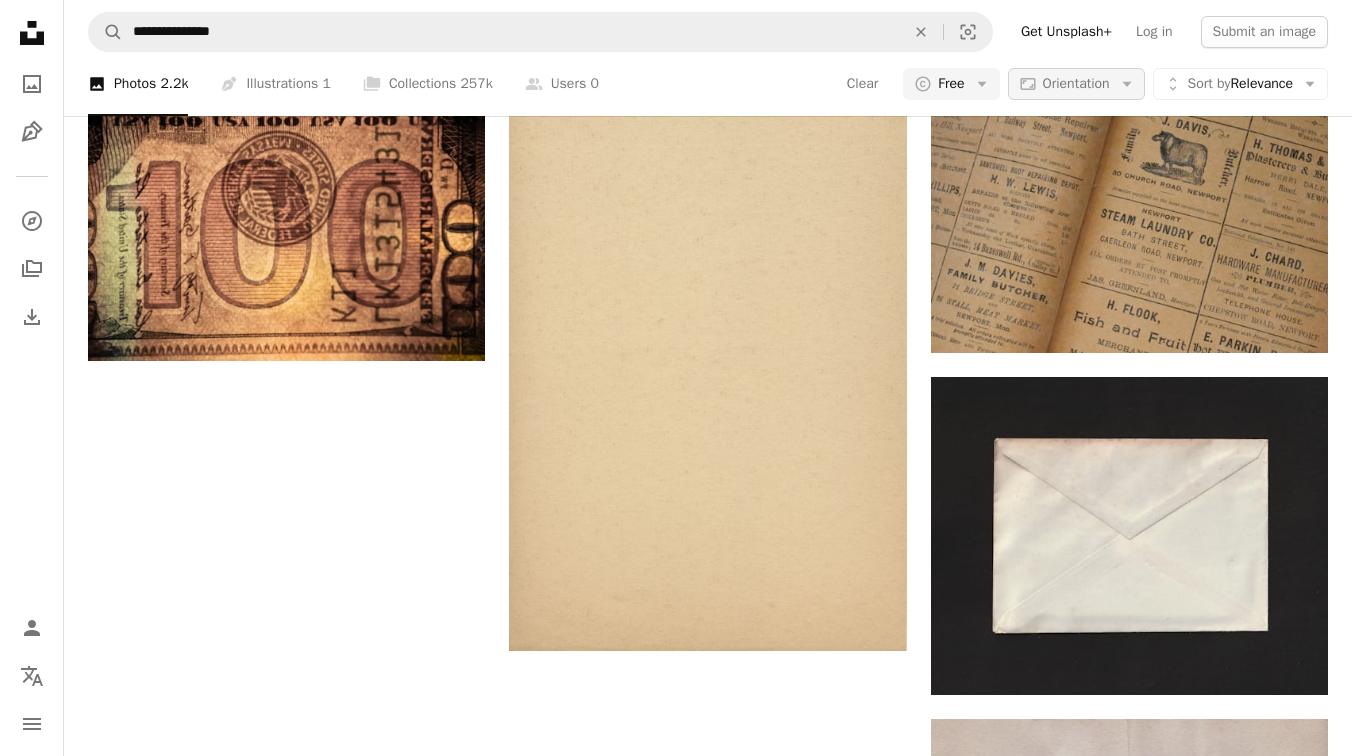 click on "Orientation" at bounding box center [1076, 83] 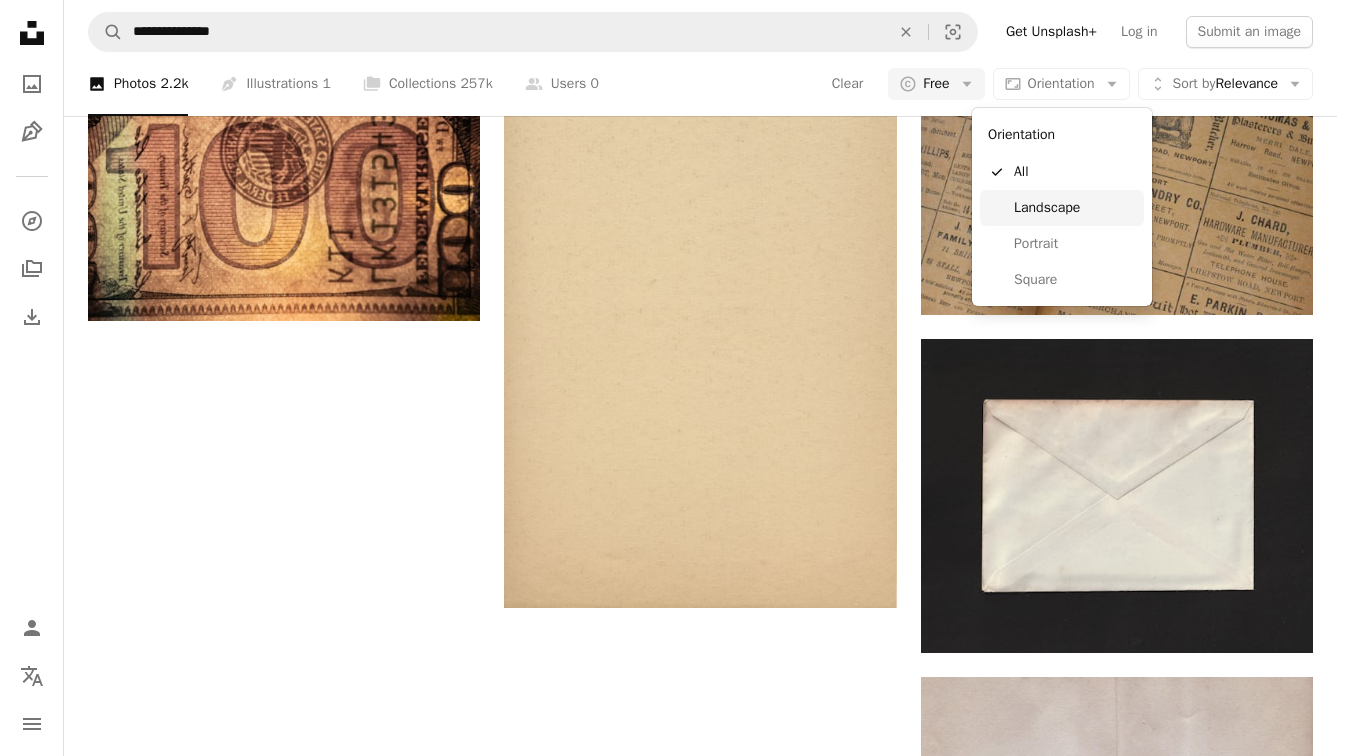 click on "Landscape" at bounding box center (1075, 208) 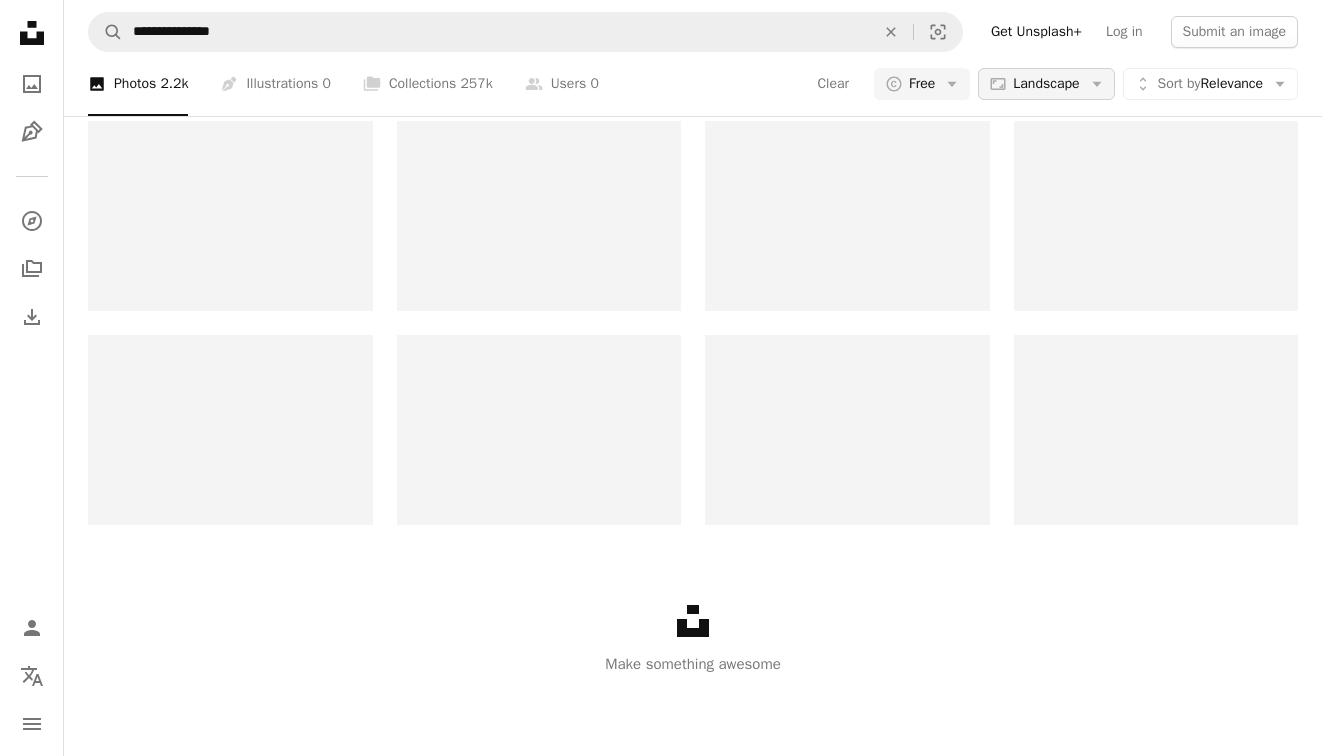 scroll, scrollTop: 0, scrollLeft: 0, axis: both 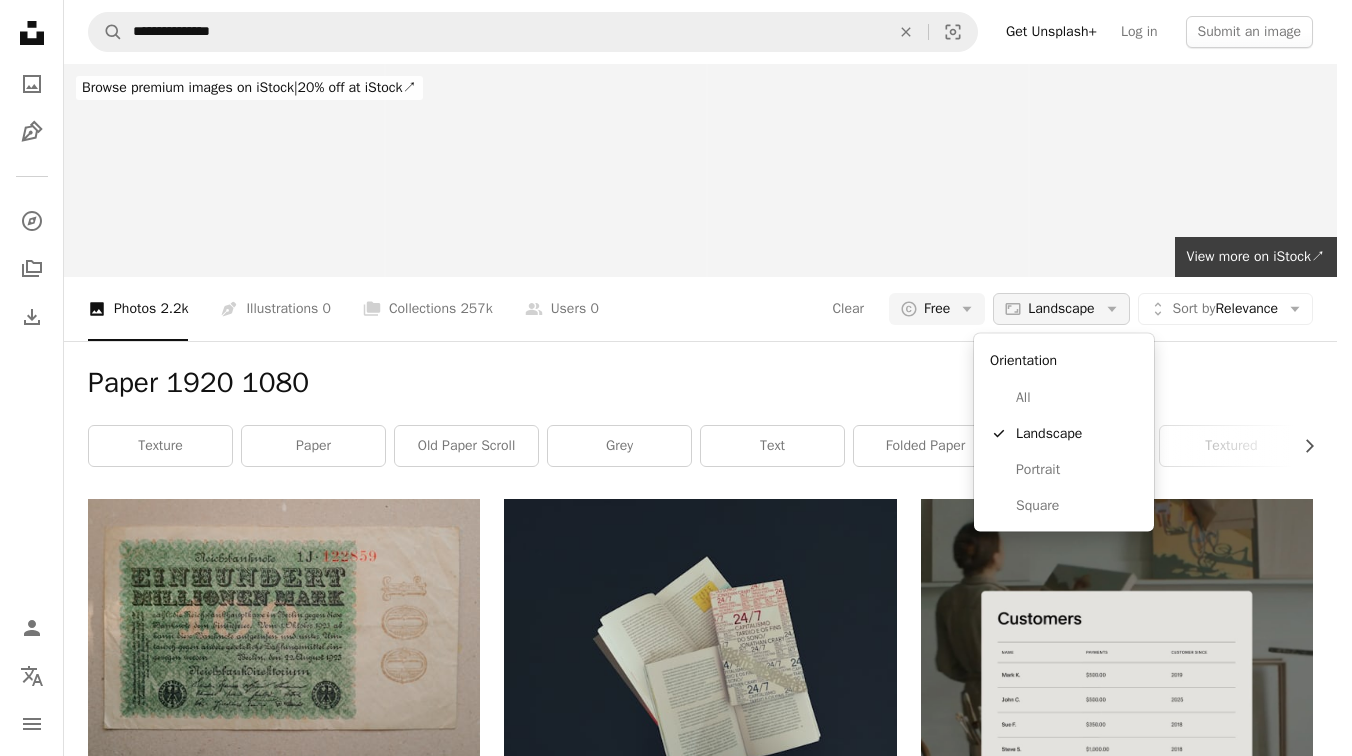 click on "Landscape" at bounding box center [1061, 309] 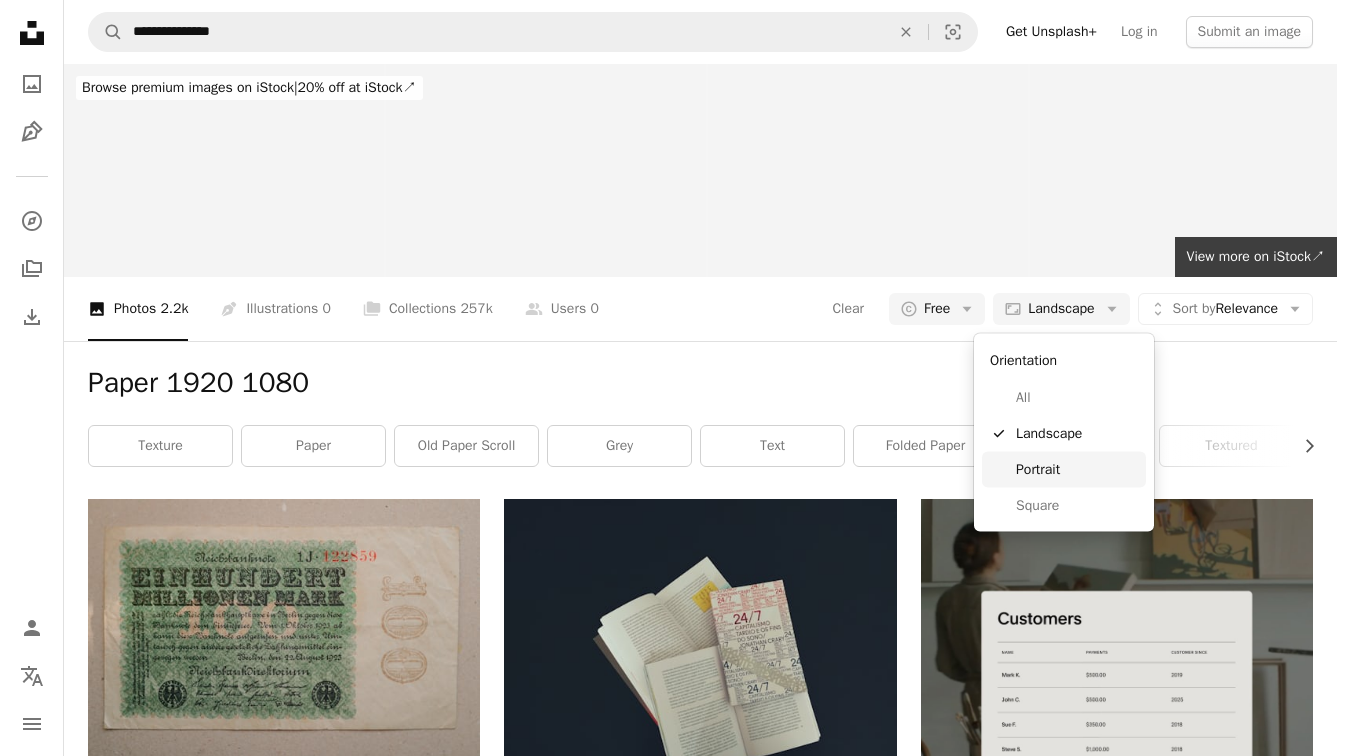 click on "Portrait" at bounding box center (1077, 469) 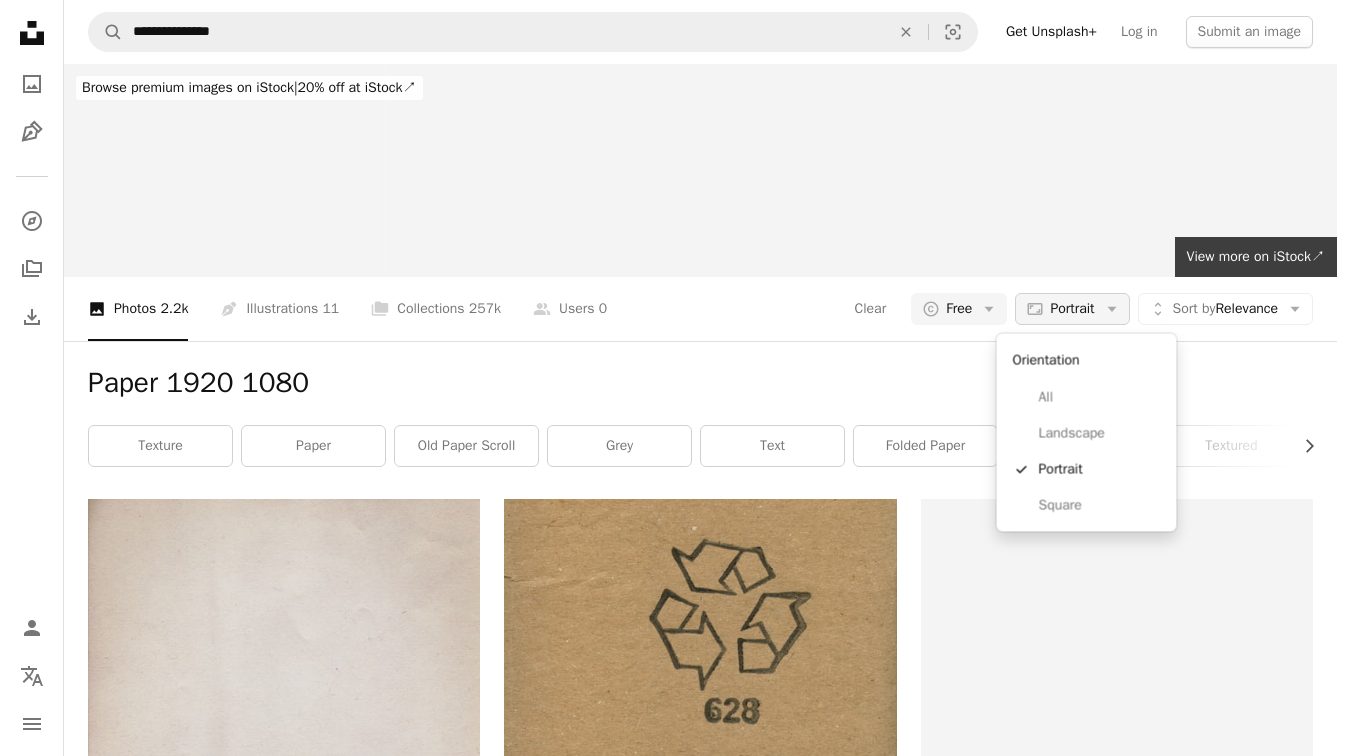 click on "Arrow down" 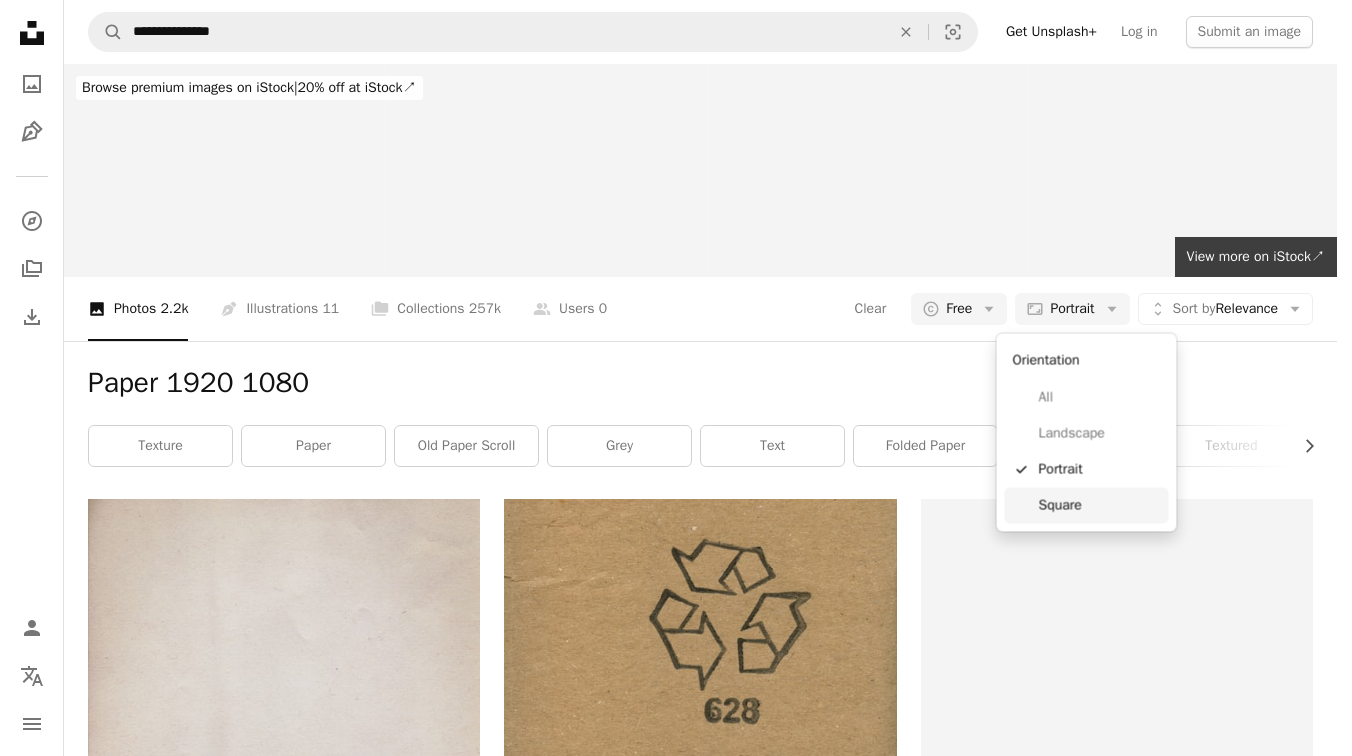 click on "Square" at bounding box center [1100, 505] 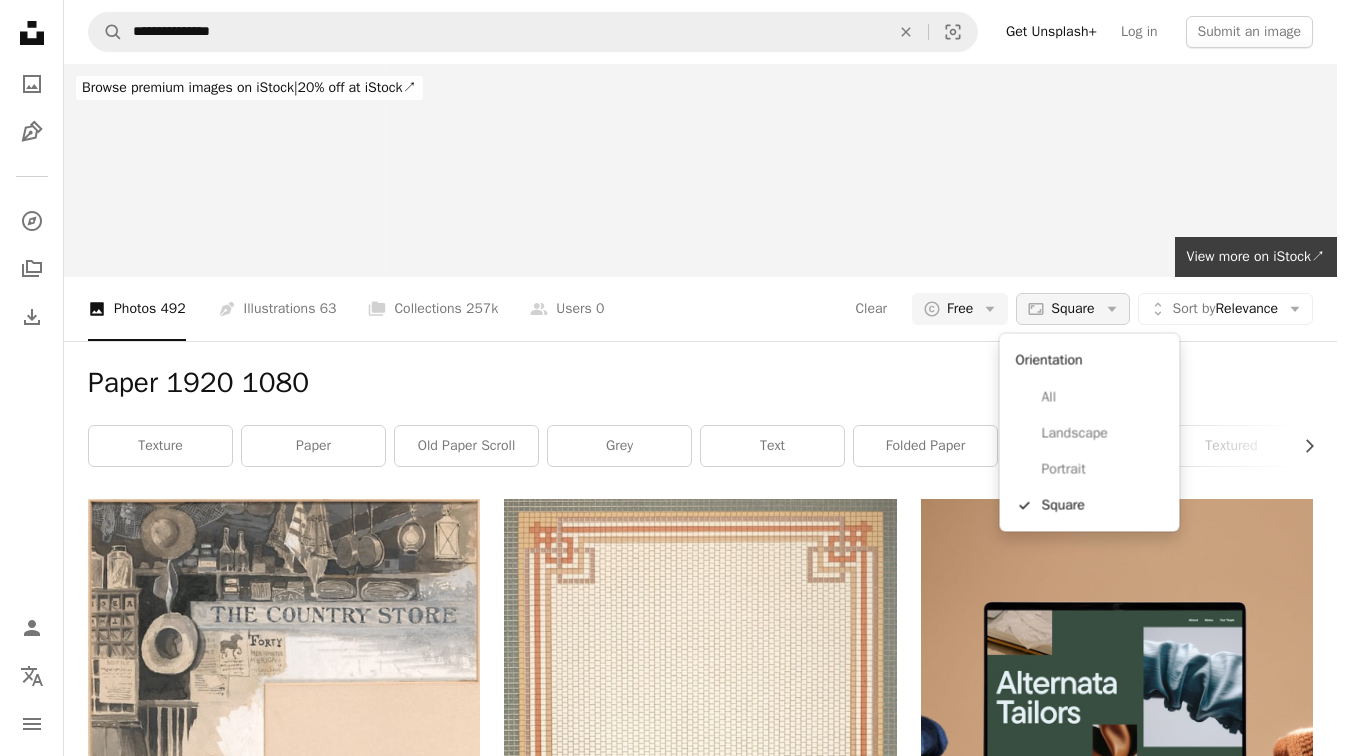click on "Aspect ratio Square Arrow down" at bounding box center (1072, 309) 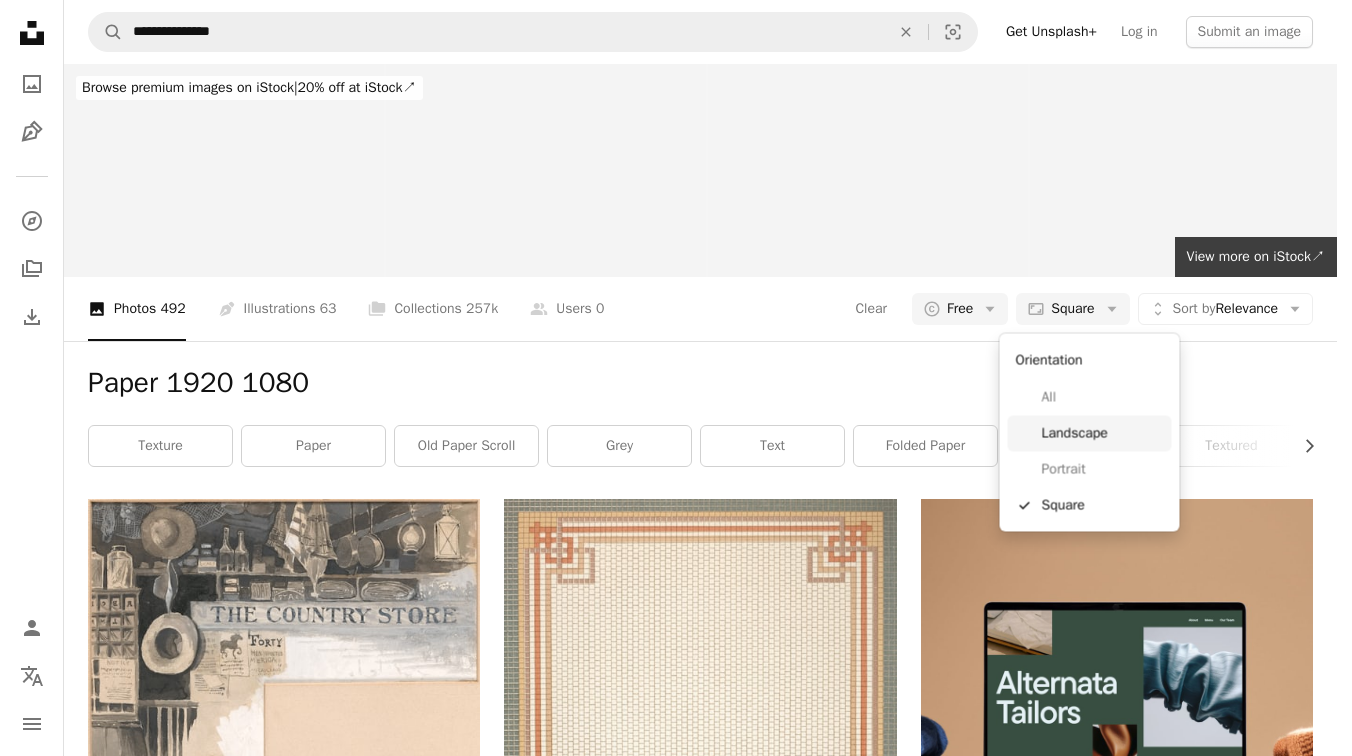 click on "Landscape" at bounding box center (1103, 433) 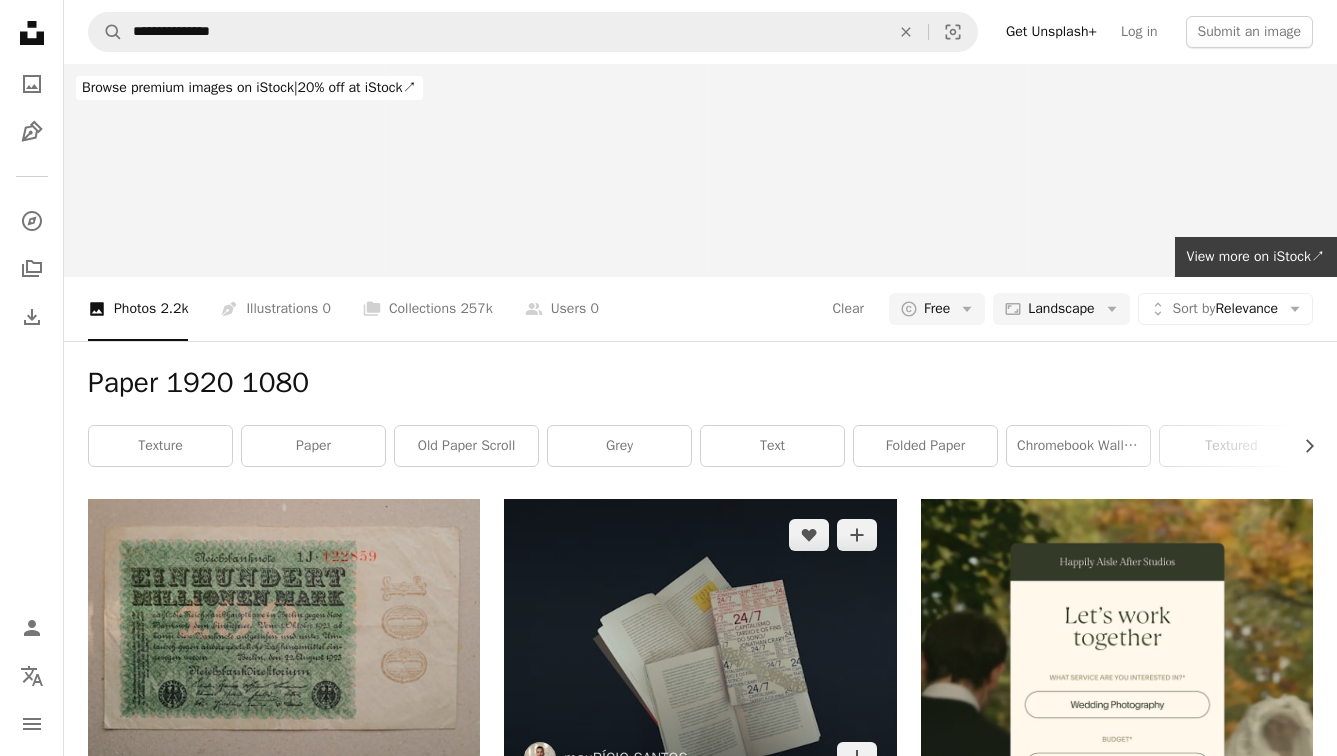 scroll, scrollTop: 2449, scrollLeft: 0, axis: vertical 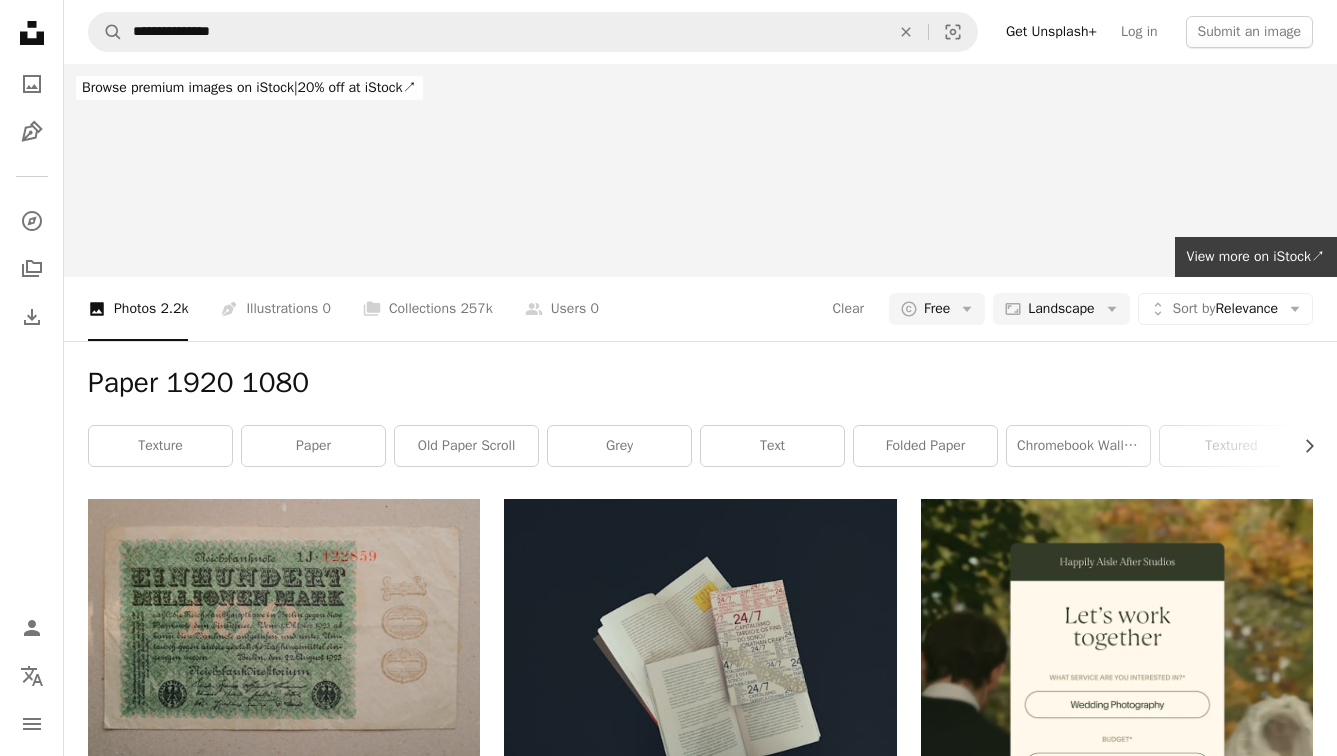 click on "Load more" at bounding box center [700, 2935] 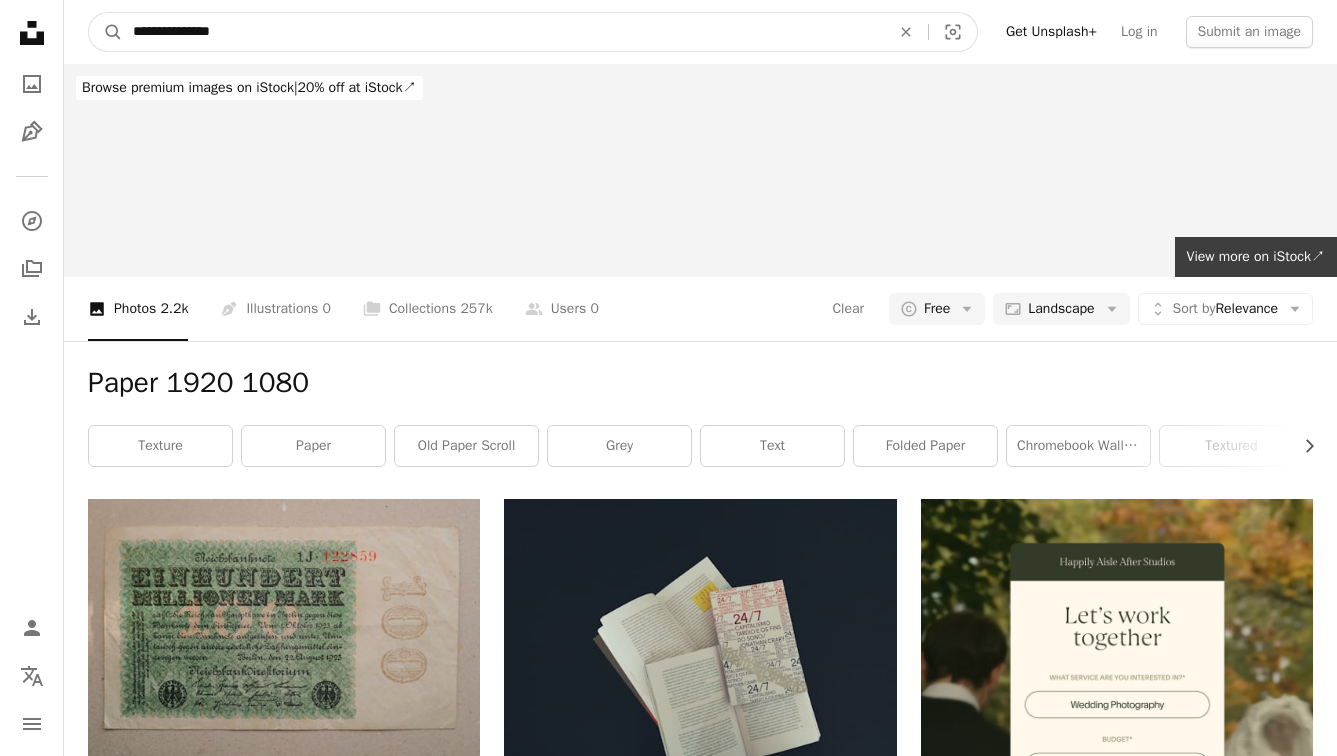 click on "**********" at bounding box center (503, 32) 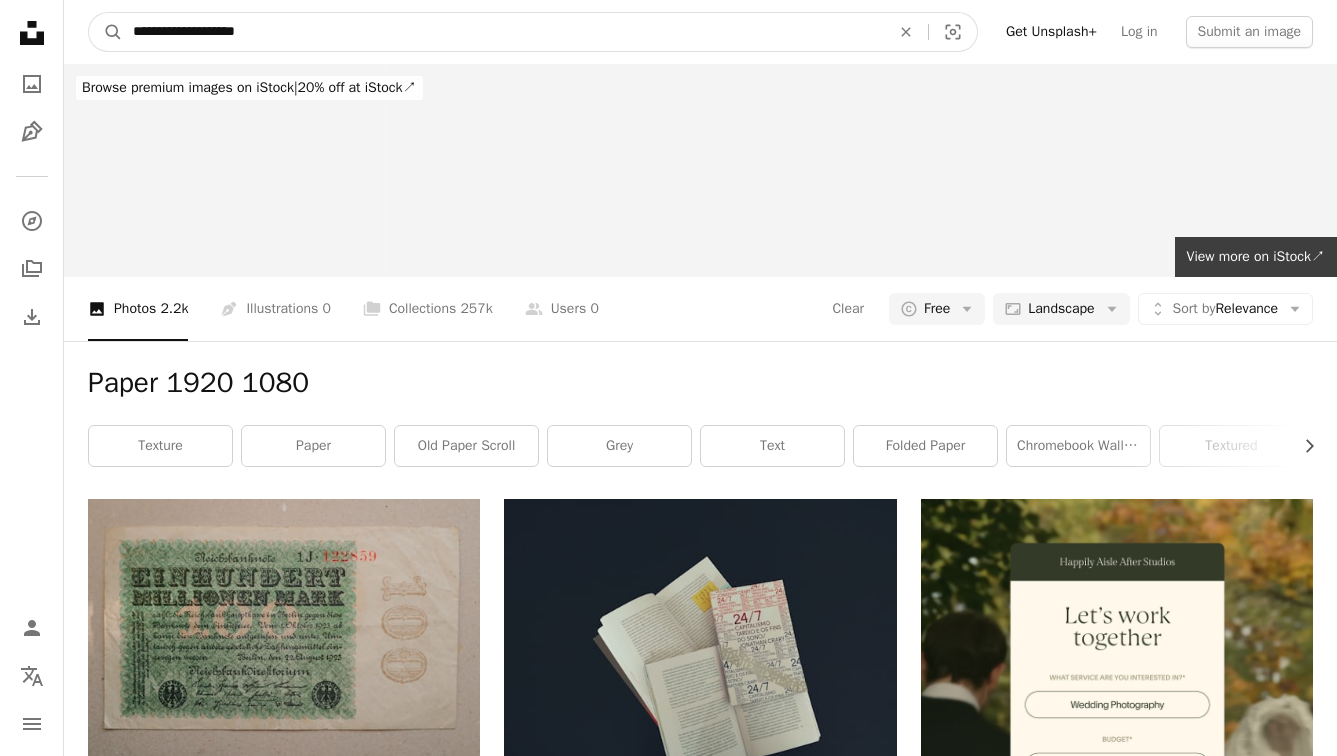 type on "**********" 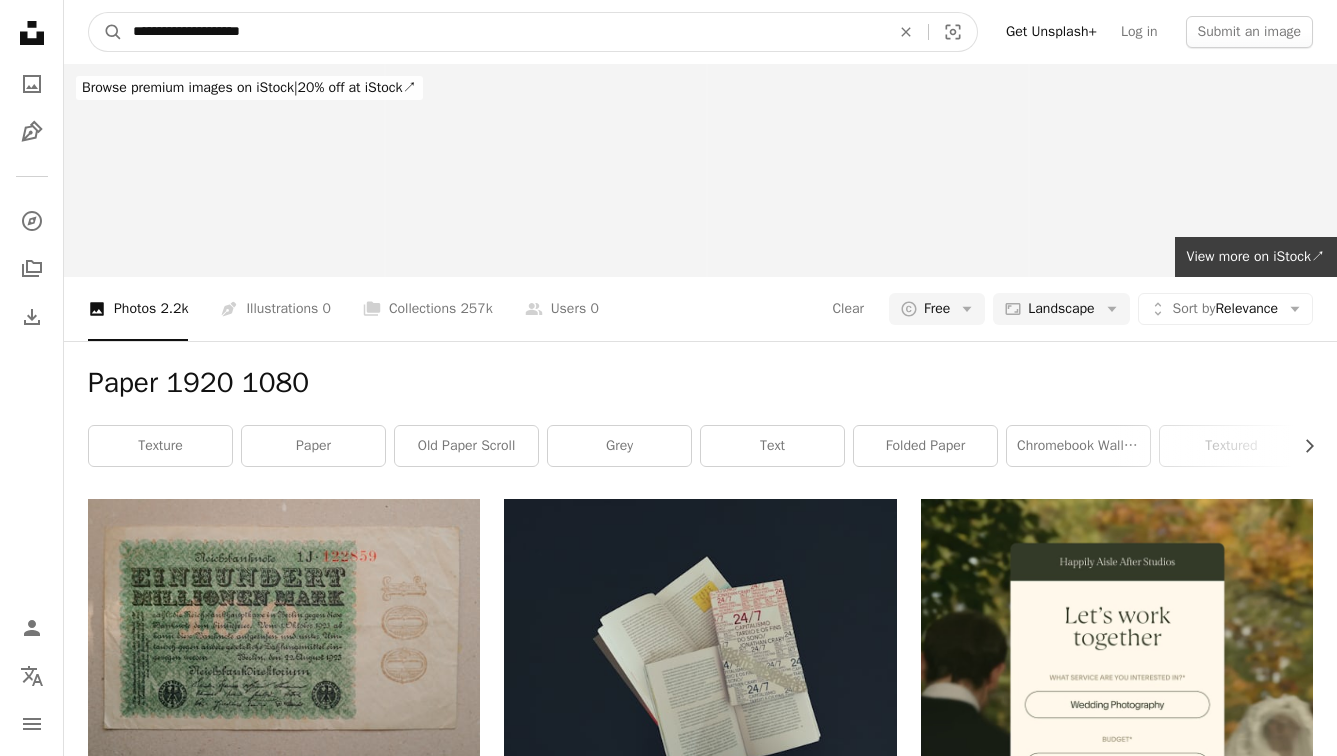 click on "A magnifying glass" at bounding box center (106, 32) 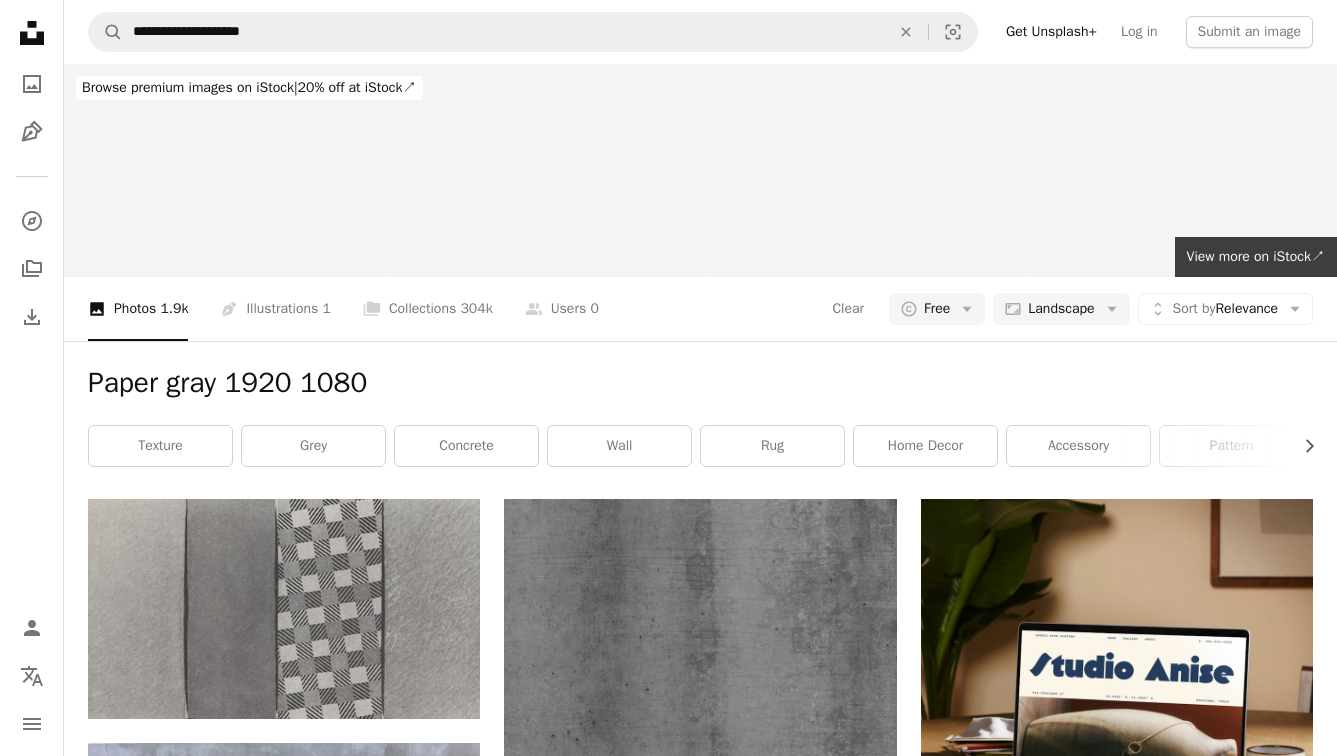 scroll, scrollTop: 2720, scrollLeft: 0, axis: vertical 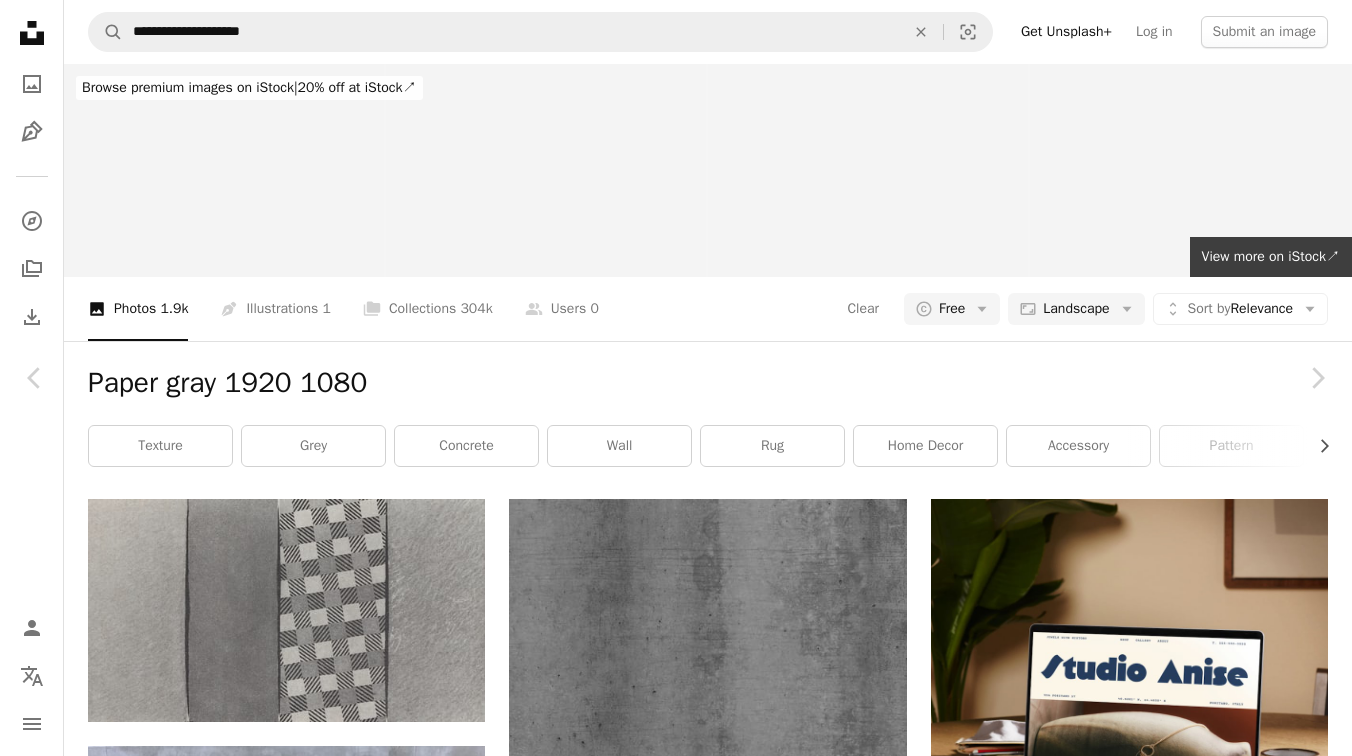 click on "[FIRST] [LAST]" at bounding box center [676, 15417] 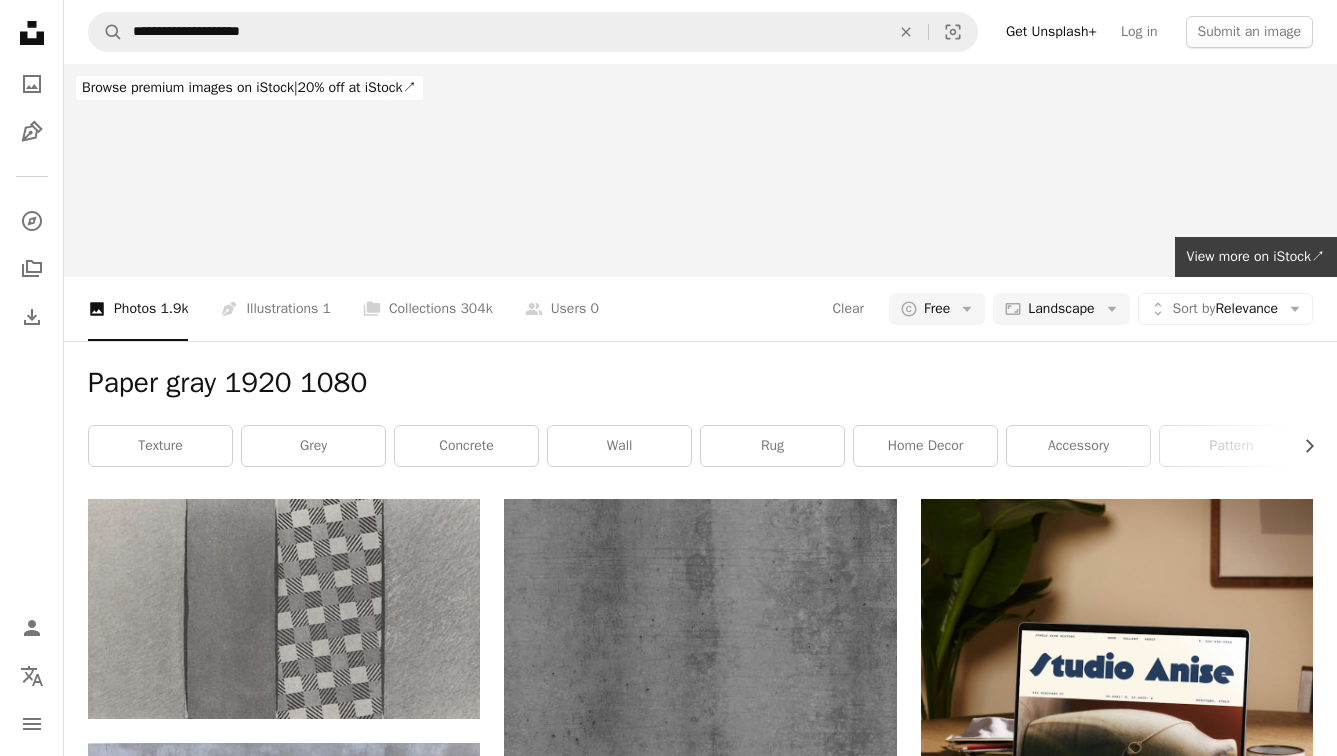 scroll, scrollTop: 11843, scrollLeft: 0, axis: vertical 